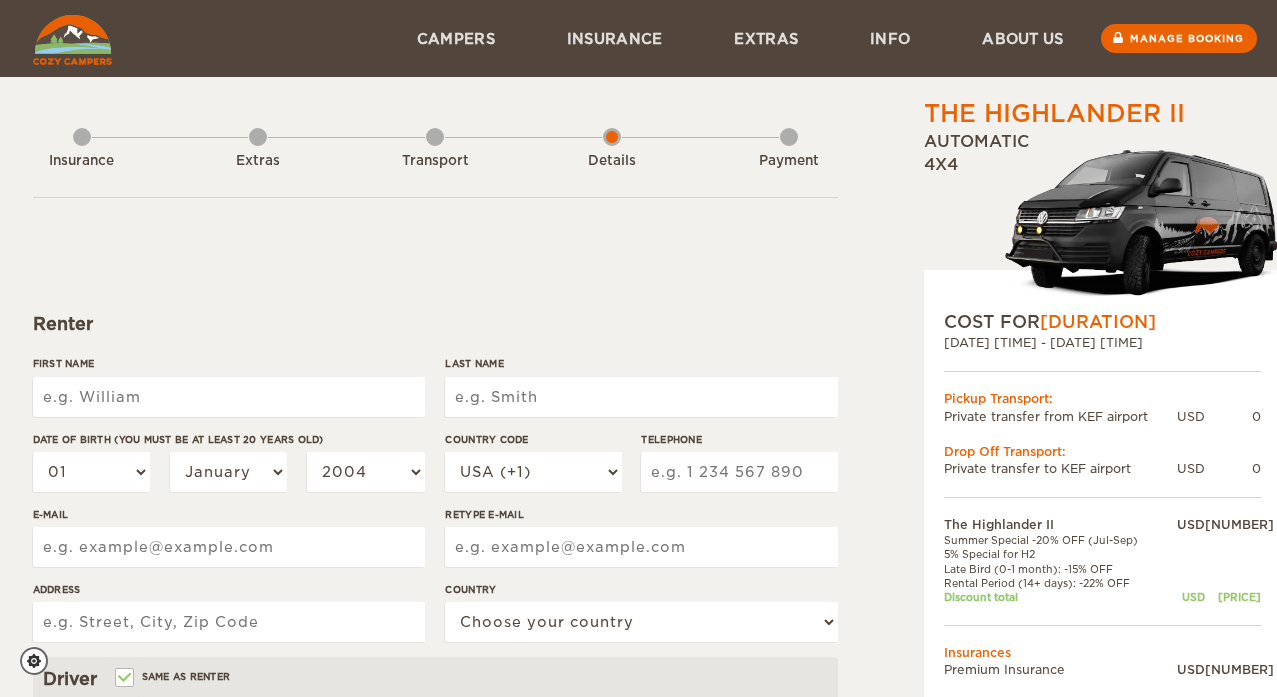 scroll, scrollTop: 0, scrollLeft: 0, axis: both 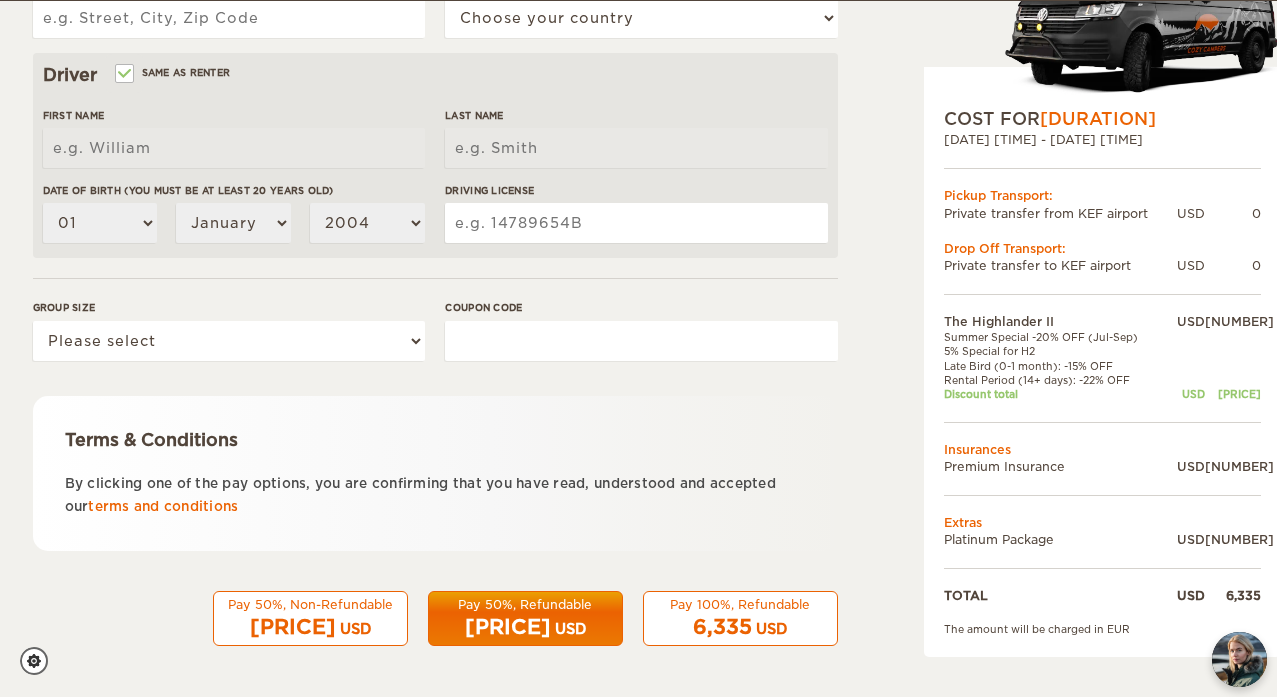 click on "USD" at bounding box center (570, 629) 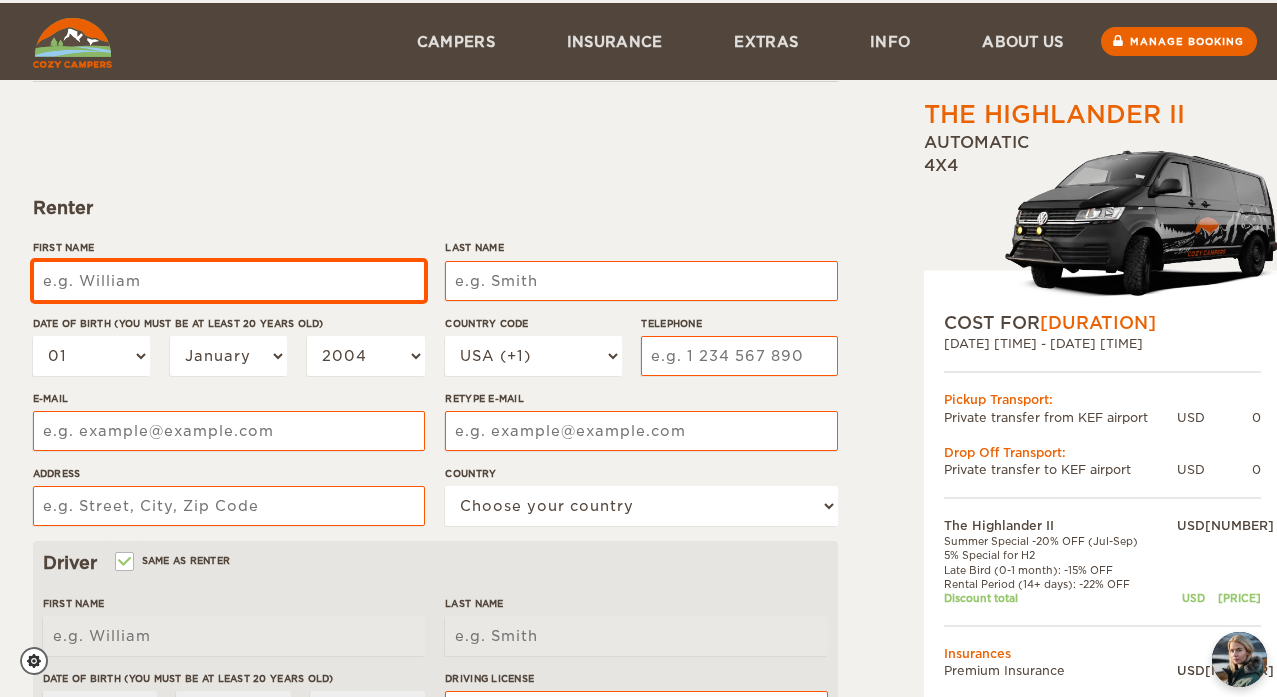 scroll, scrollTop: 127, scrollLeft: 1, axis: both 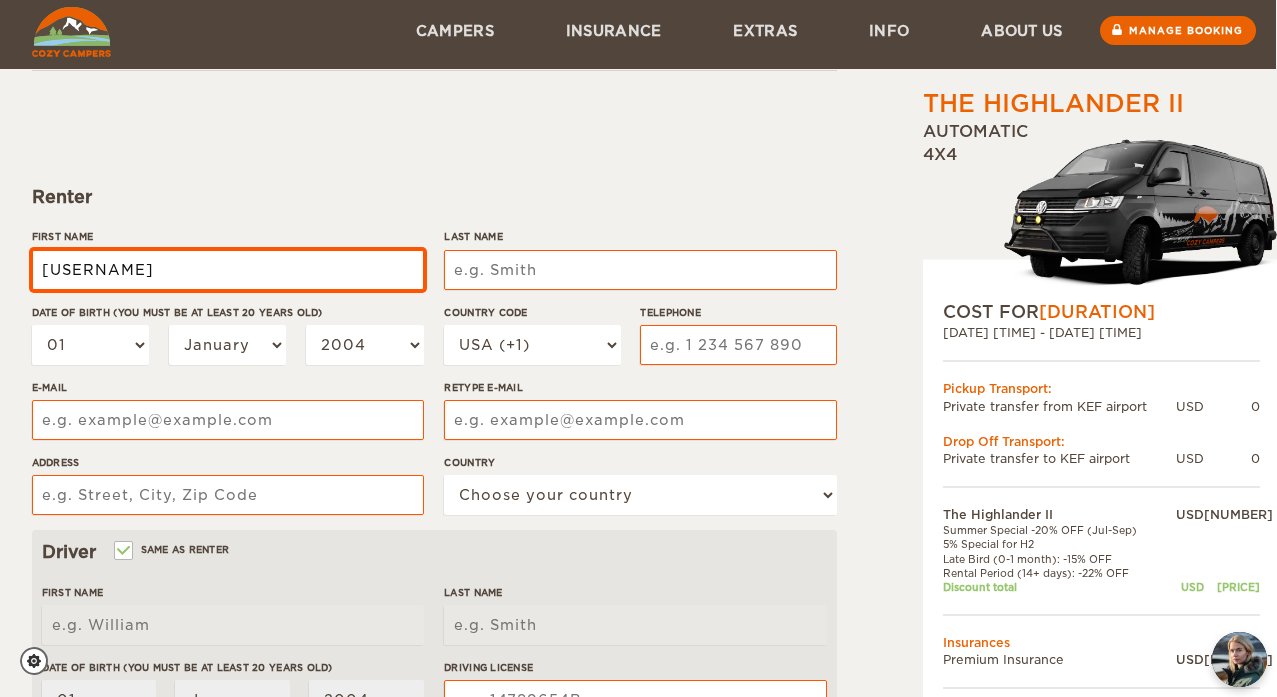 type on "[USERNAME]" 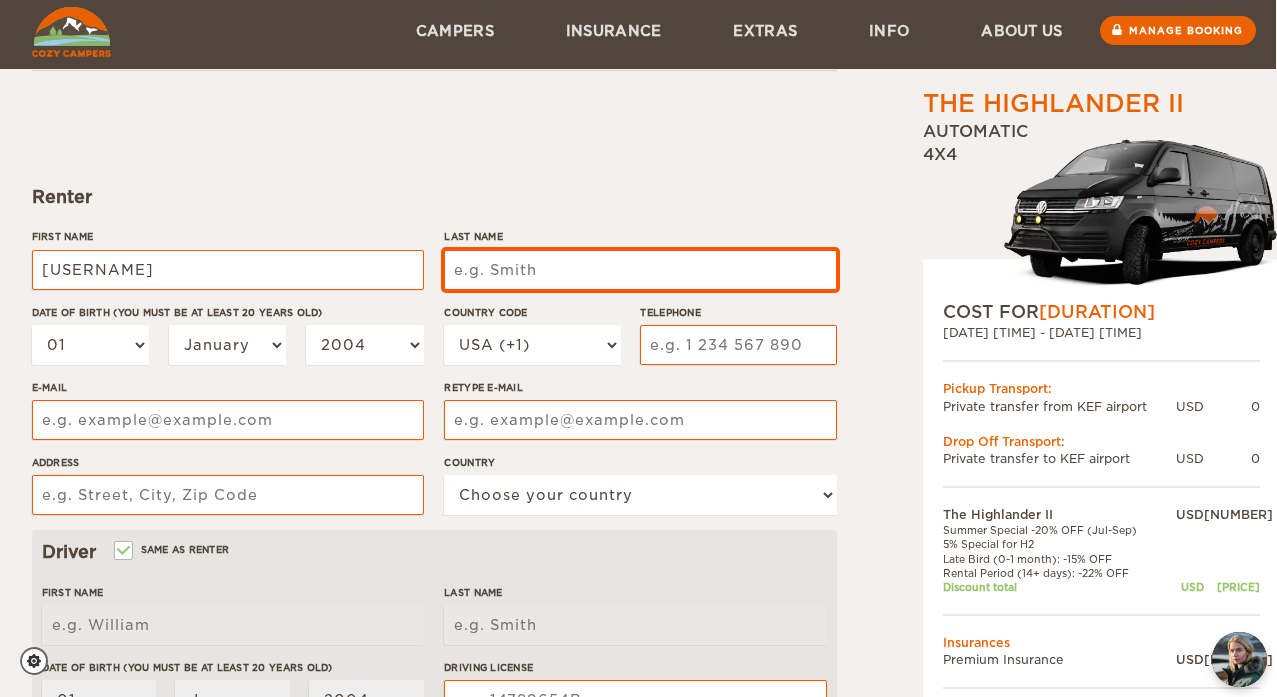 type on "[USERNAME]" 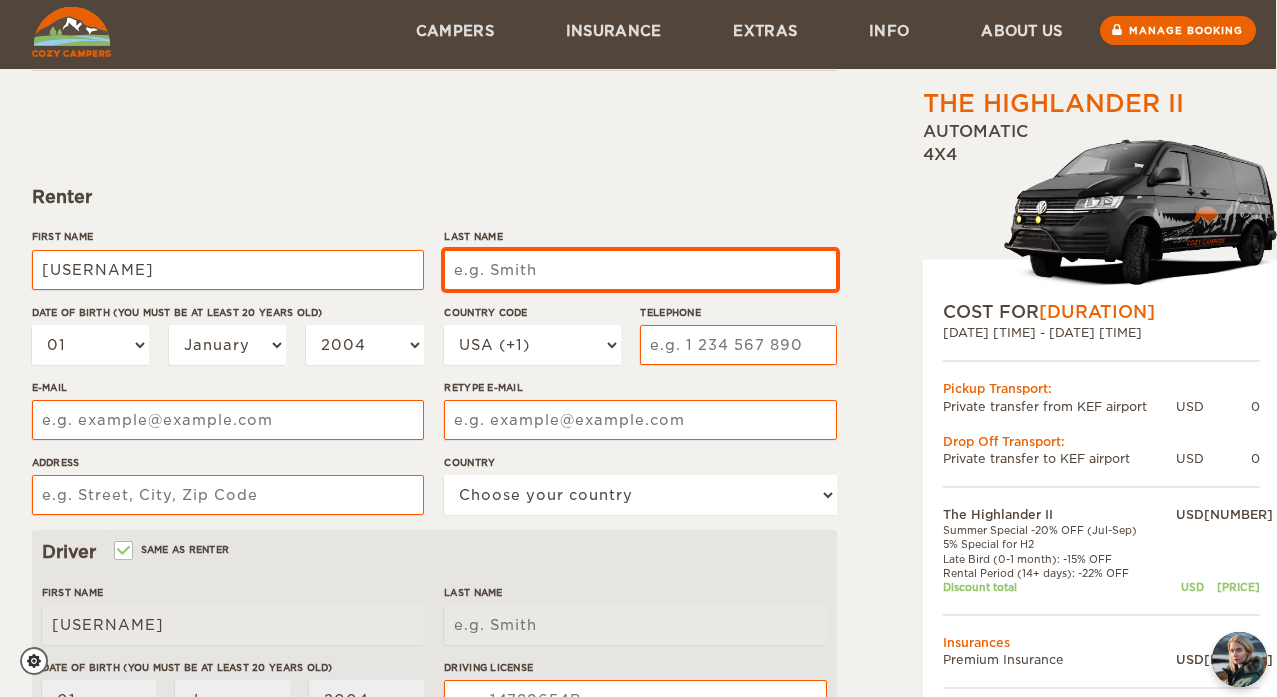 click on "Last Name" at bounding box center [640, 270] 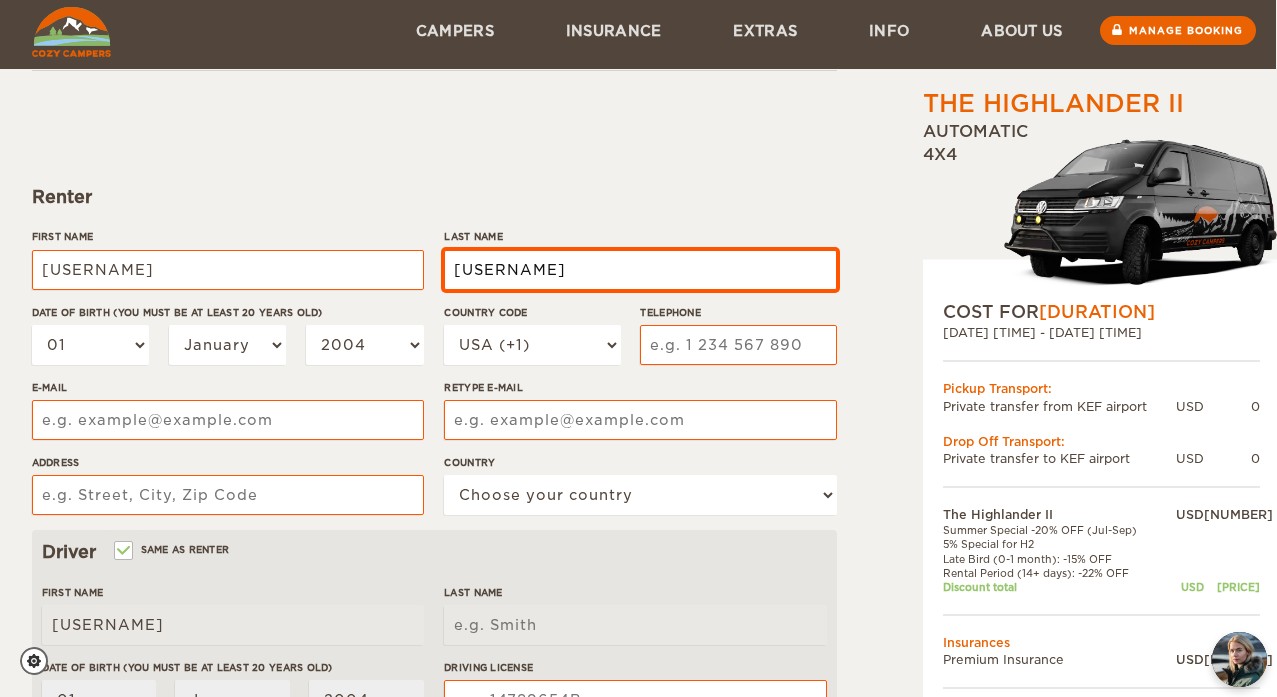 type on "[USERNAME]" 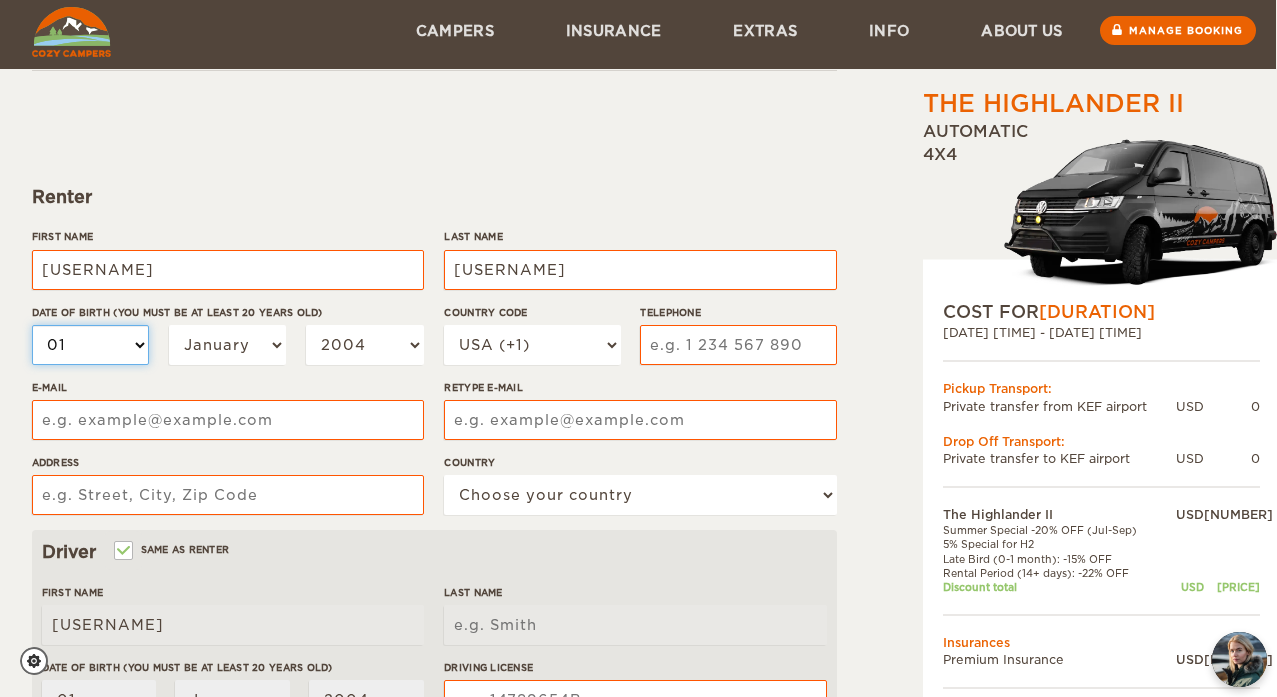 type on "[USERNAME]" 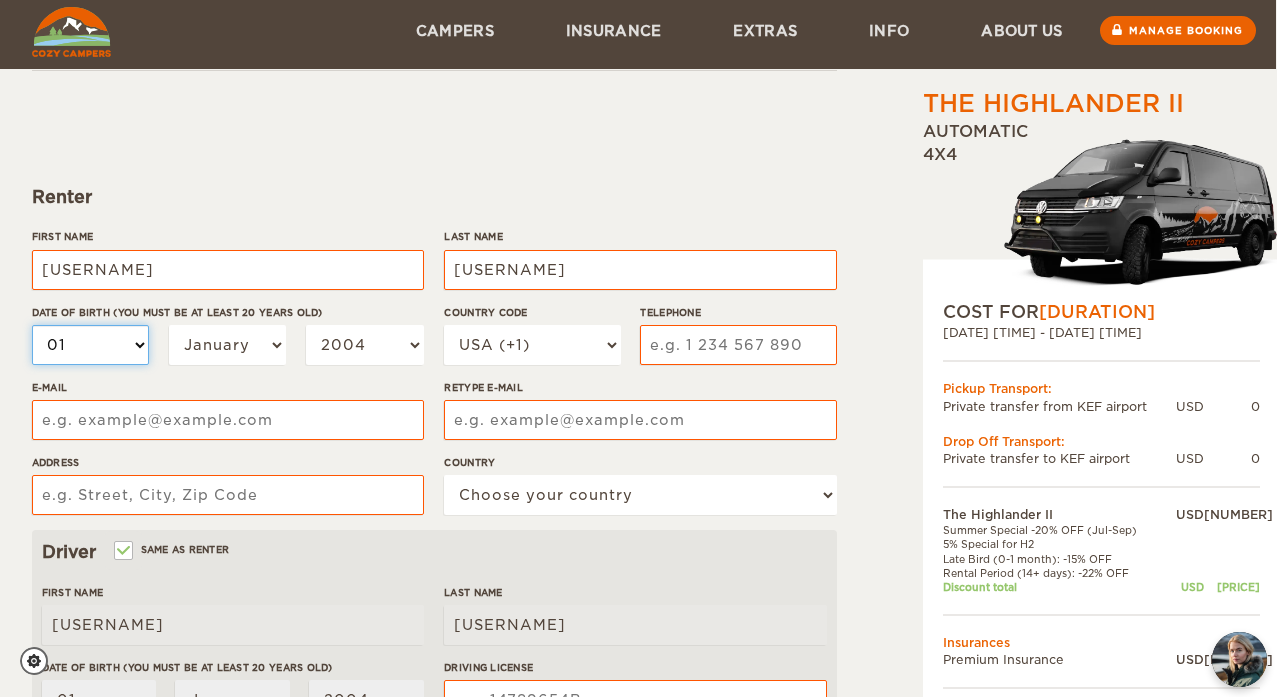 select on "09" 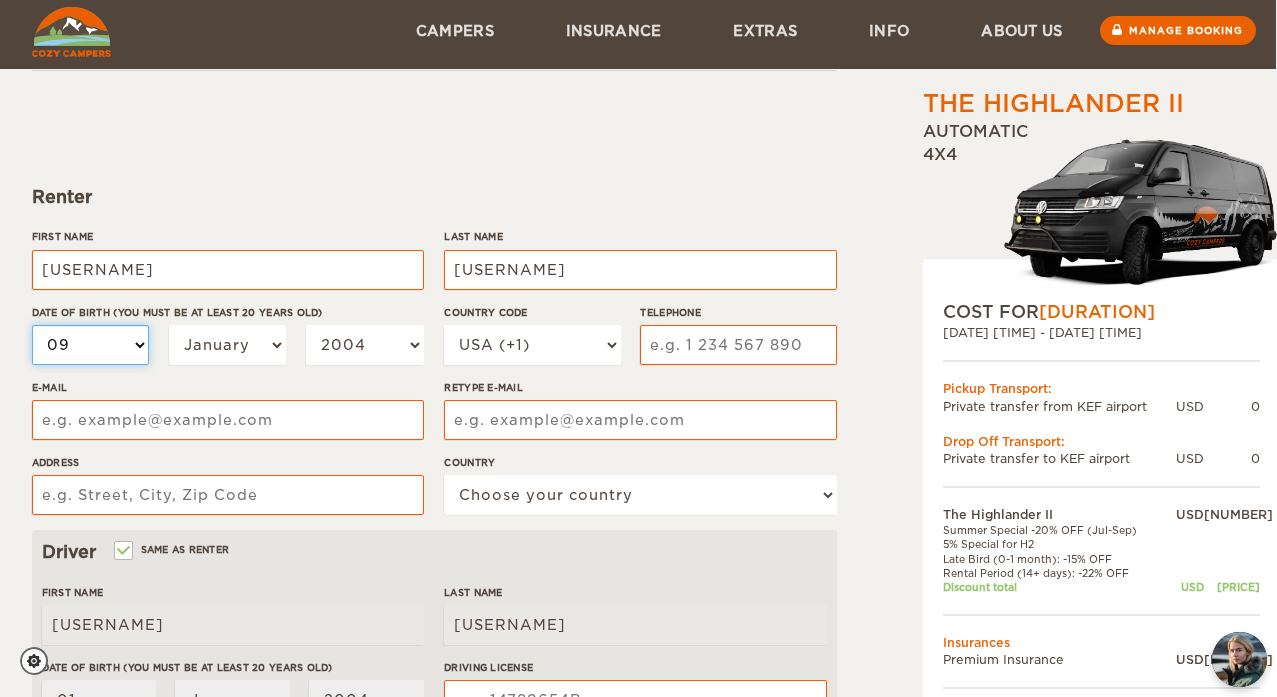 select on "09" 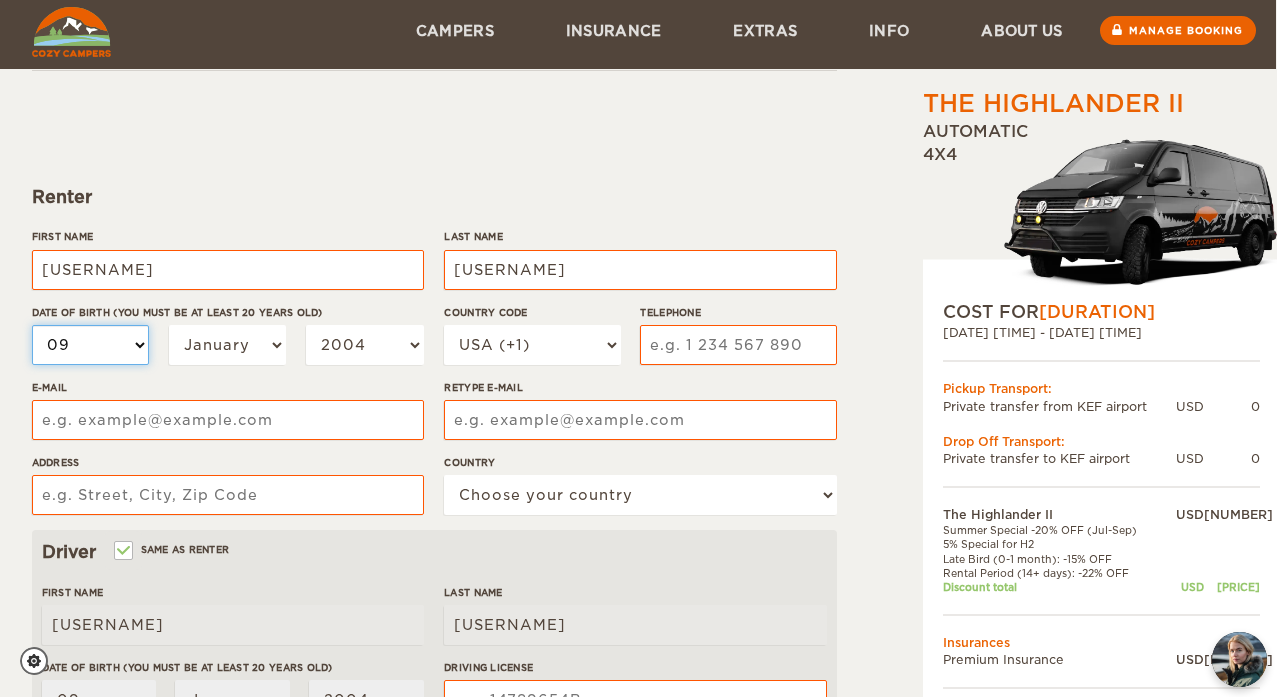 click on "01
02
03
04
05
06
07
08
09
10
11
12
13
14
15
16
17
18
19
20
21
22
23
24
25
26
27
28
29
30
31" at bounding box center [91, 345] 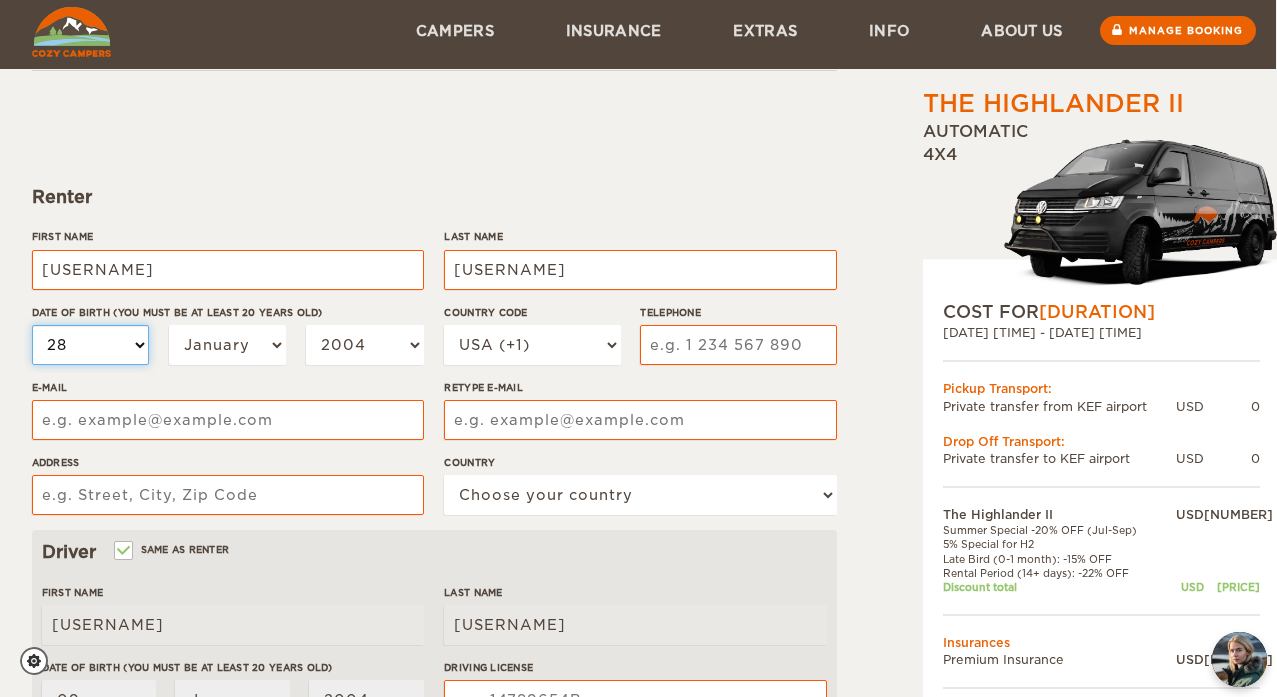 select on "28" 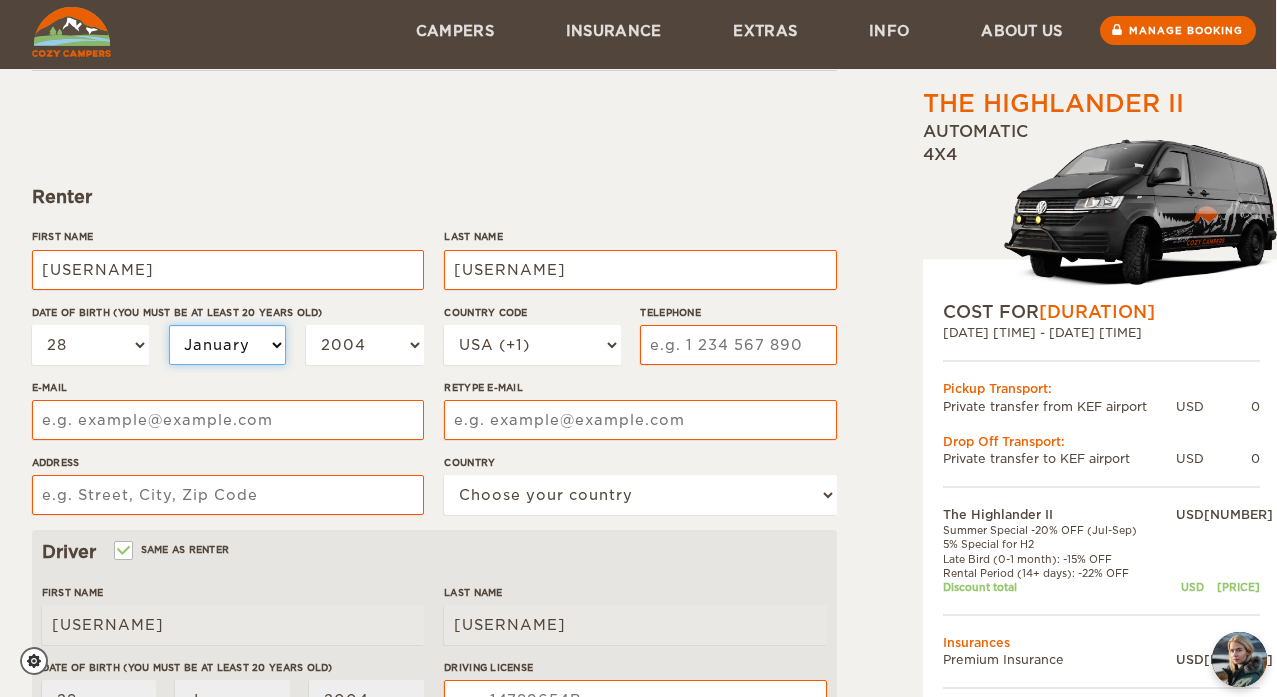 click on "January
February
March
April
May
June
July
August
September
October
November
December" at bounding box center (228, 345) 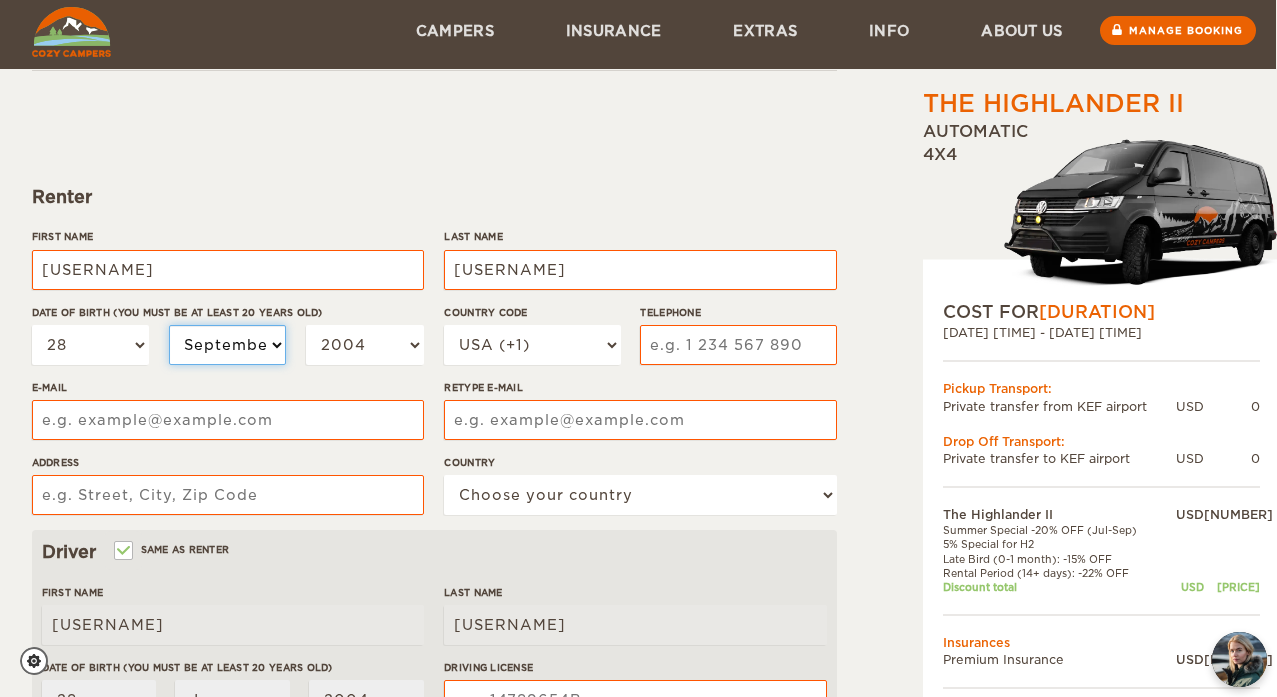 select on "09" 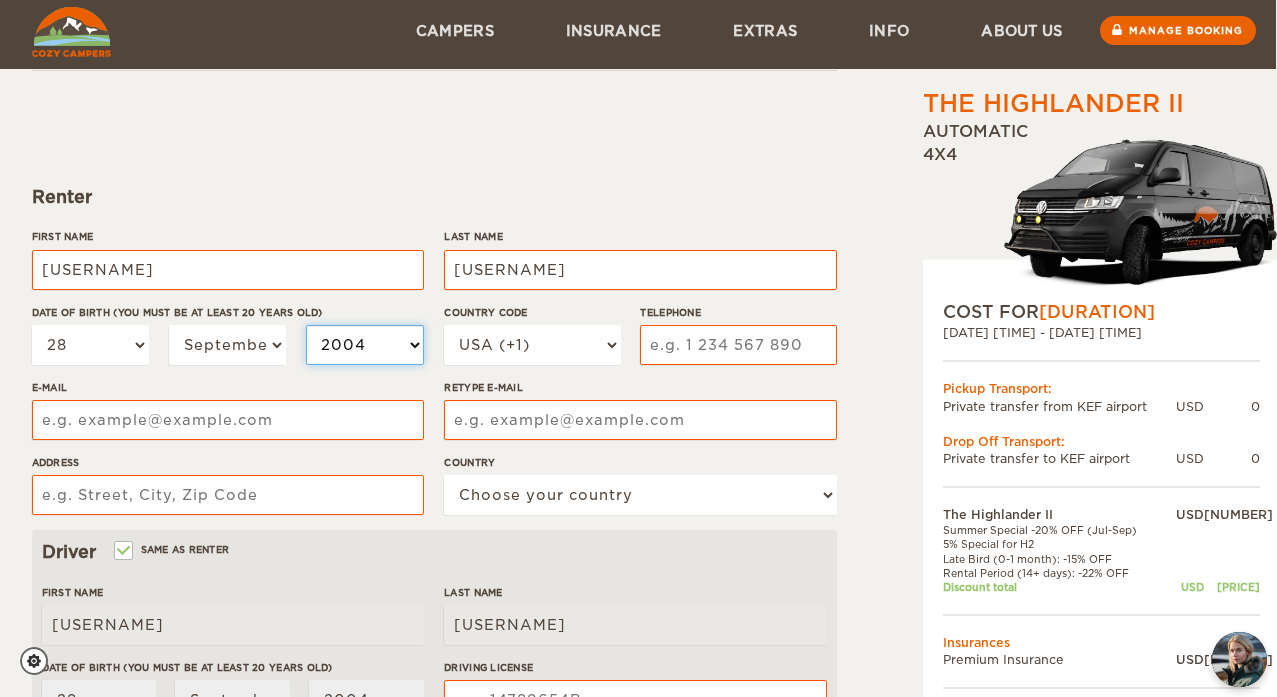 click on "2004 2003 2002 2001 2000 1999 1998 1997 1996 1995 1994 1993 1992 1991 1990 1989 1988 1987 1986 1985 1984 1983 1982 1981 1980 1979 1978 1977 1976 1975 1974 1973 1972 1971 1970 1969 1968 1967 1966 1965 1964 1963 1962 1961 1960 1959 1958 1957 1956 1955 1954 1953 1952 1951 1950 1949 1948 1947 1946 1945 1944 1943 1942 1941 1940 1939 1938 1937 1936 1935 1934 1933 1932 1931 1930 1929 1928 1927 1926 1925 1924 1923 1922 1921 1920 1919 1918 1917 1916 1915 1914 1913 1912 1911 1910 1909 1908 1907 1906 1905 1904 1903 1902 1901 1900 1899 1898 1897 1896 1895 1894 1893 1892 1891 1890 1889 1888 1887 1886 1885 1884 1883 1882 1881 1880 1879 1878 1877 1876 1875" at bounding box center [365, 345] 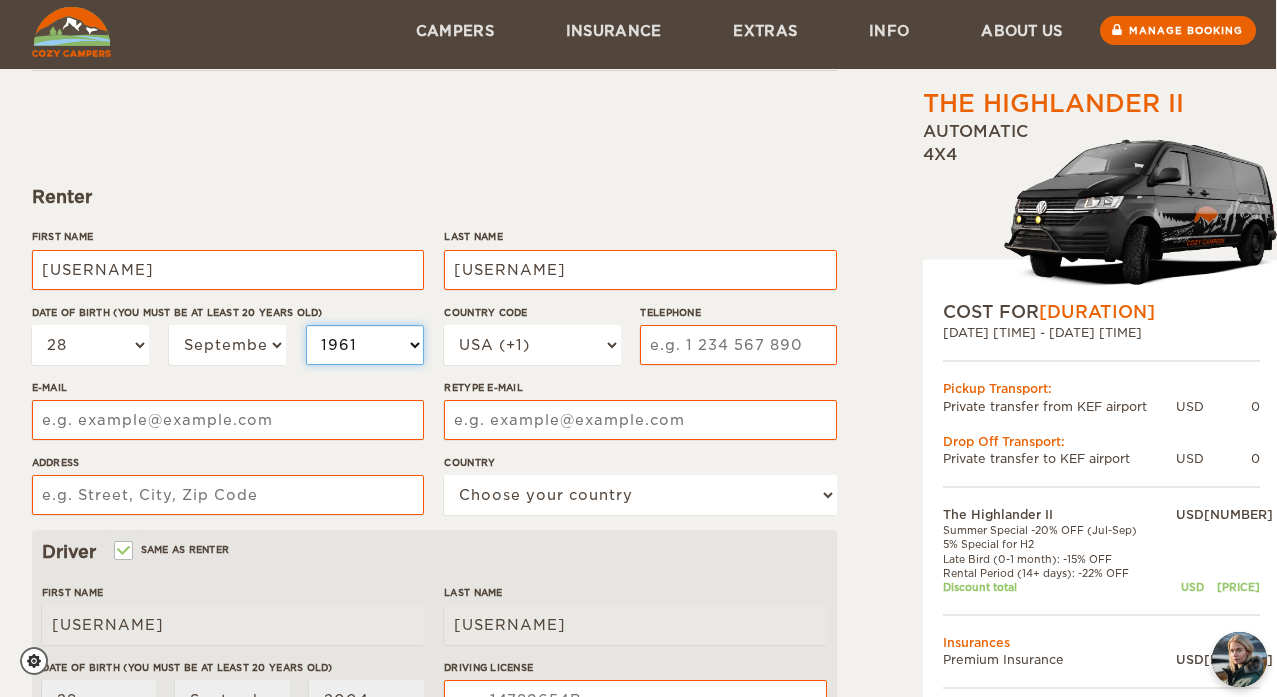 select on "1961" 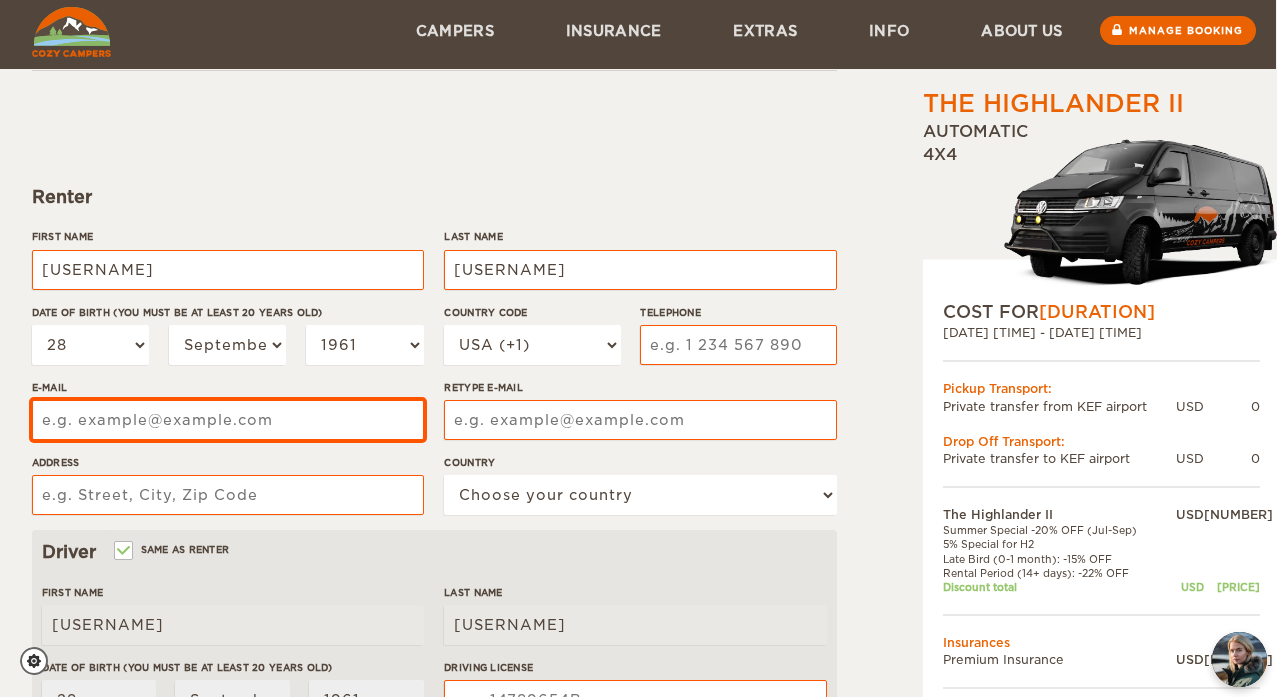 click on "E-mail" at bounding box center (228, 420) 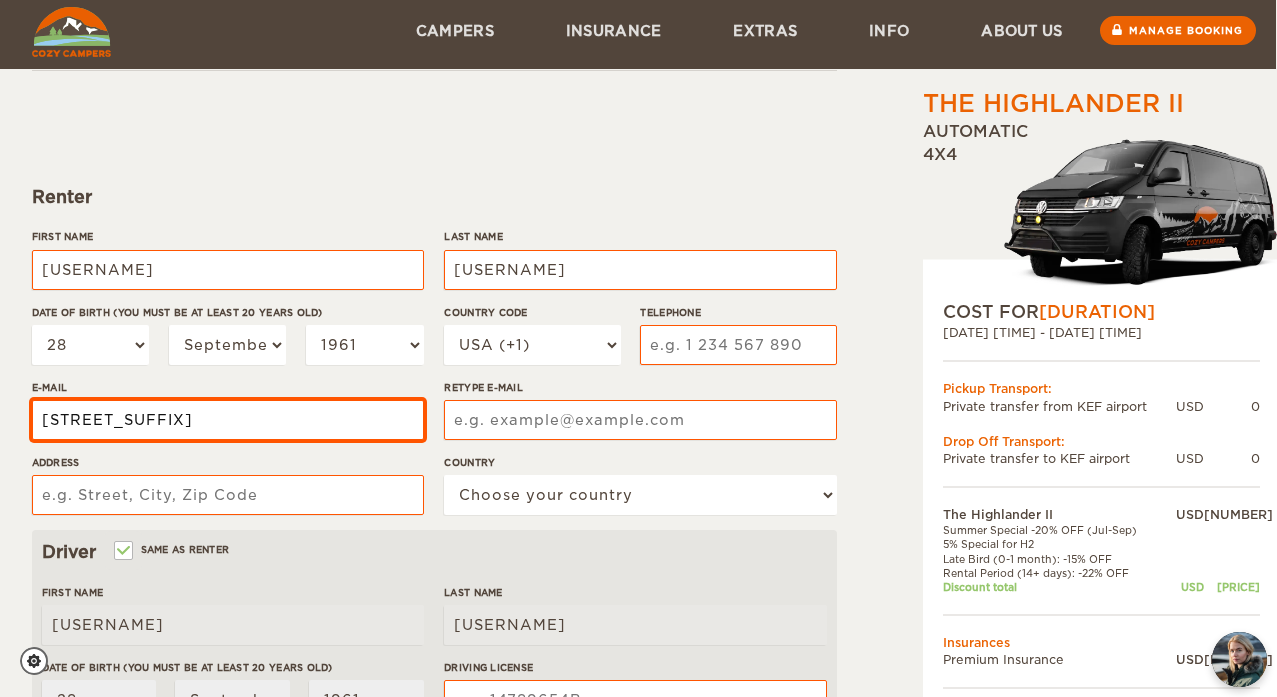 type on "s" 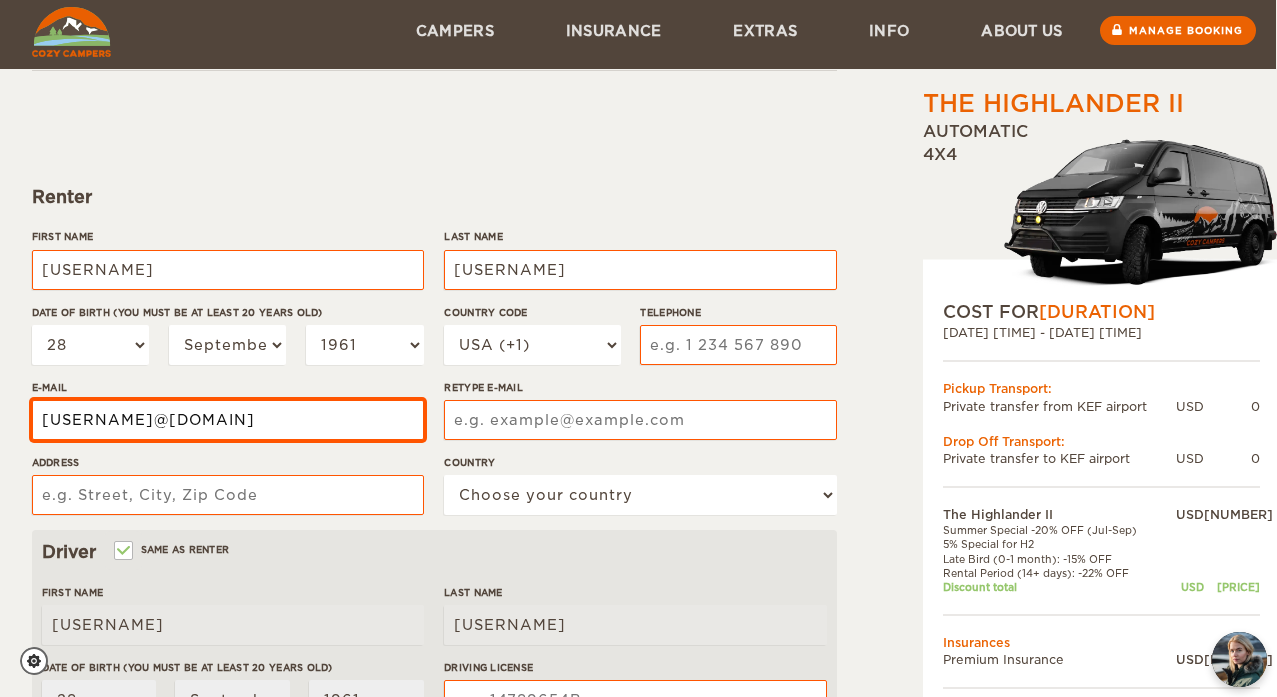 type on "[USERNAME]@[DOMAIN]" 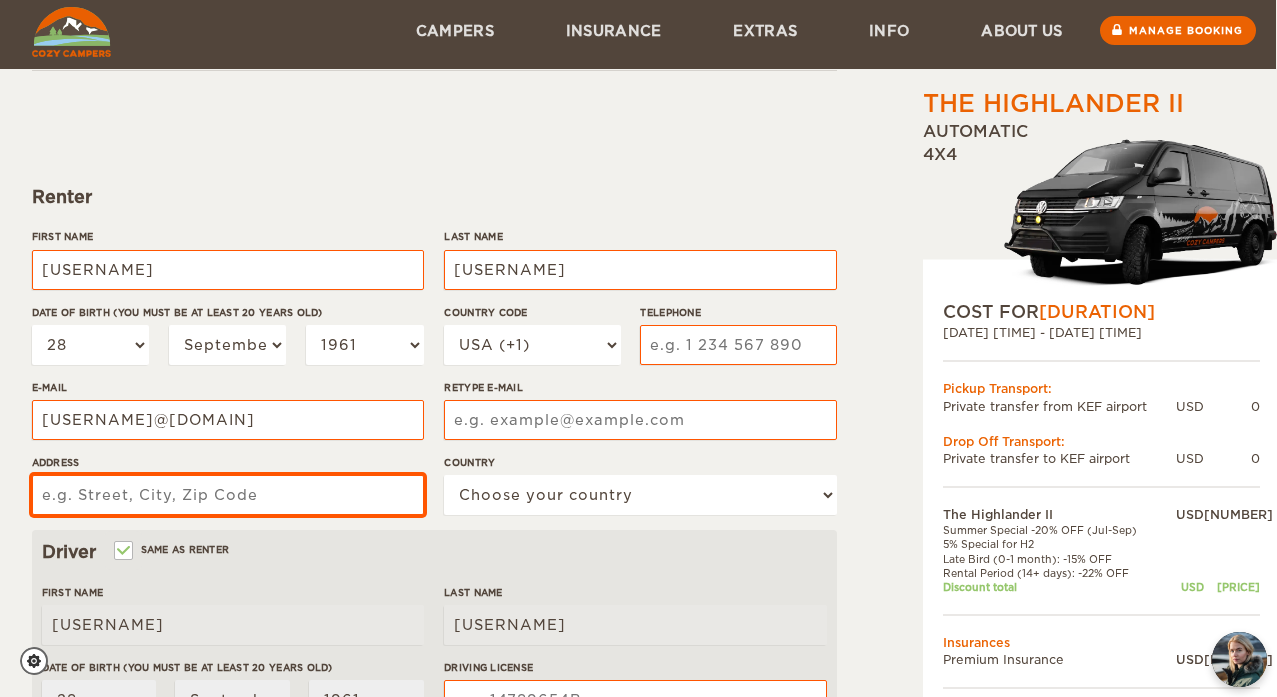 click on "Address" at bounding box center [228, 495] 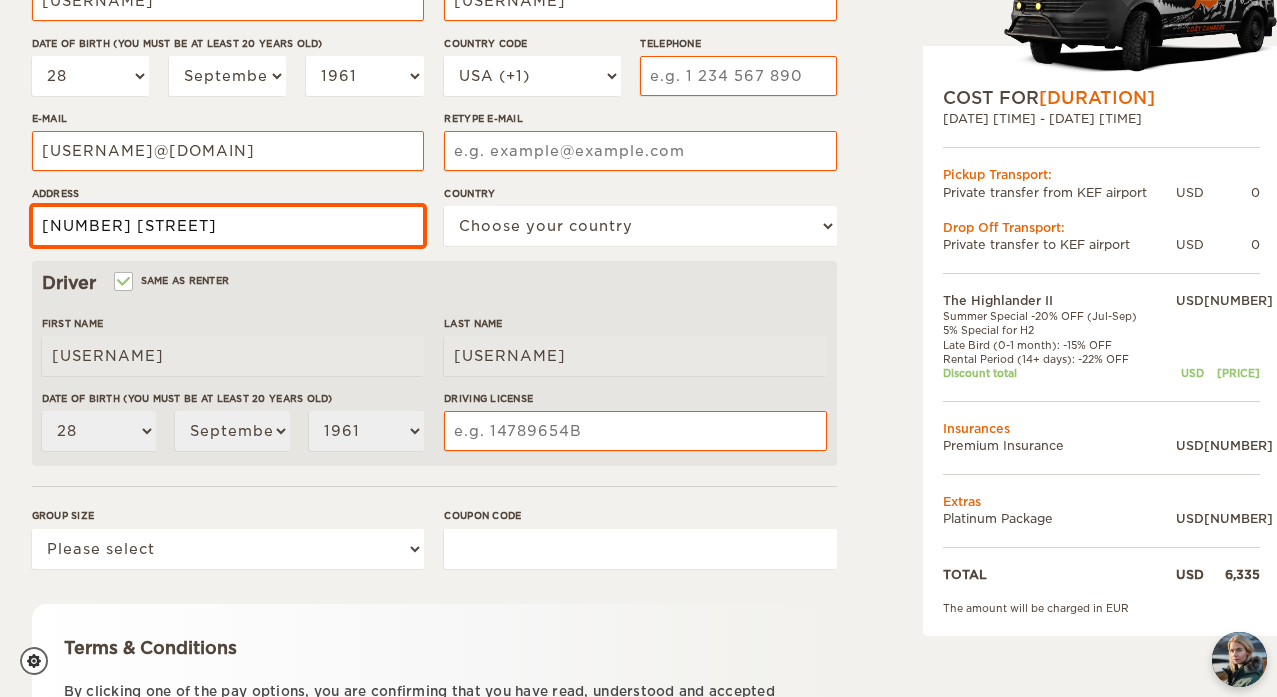 scroll, scrollTop: 404, scrollLeft: 1, axis: both 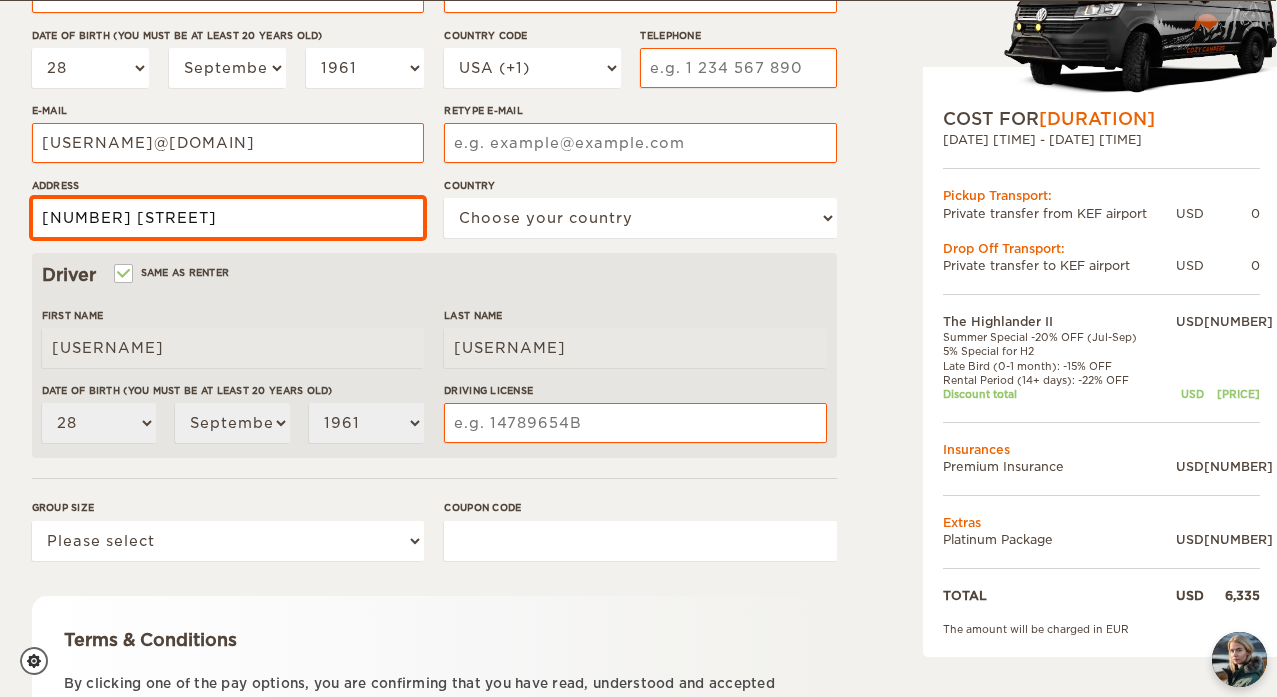 type on "[NUMBER] [STREET]" 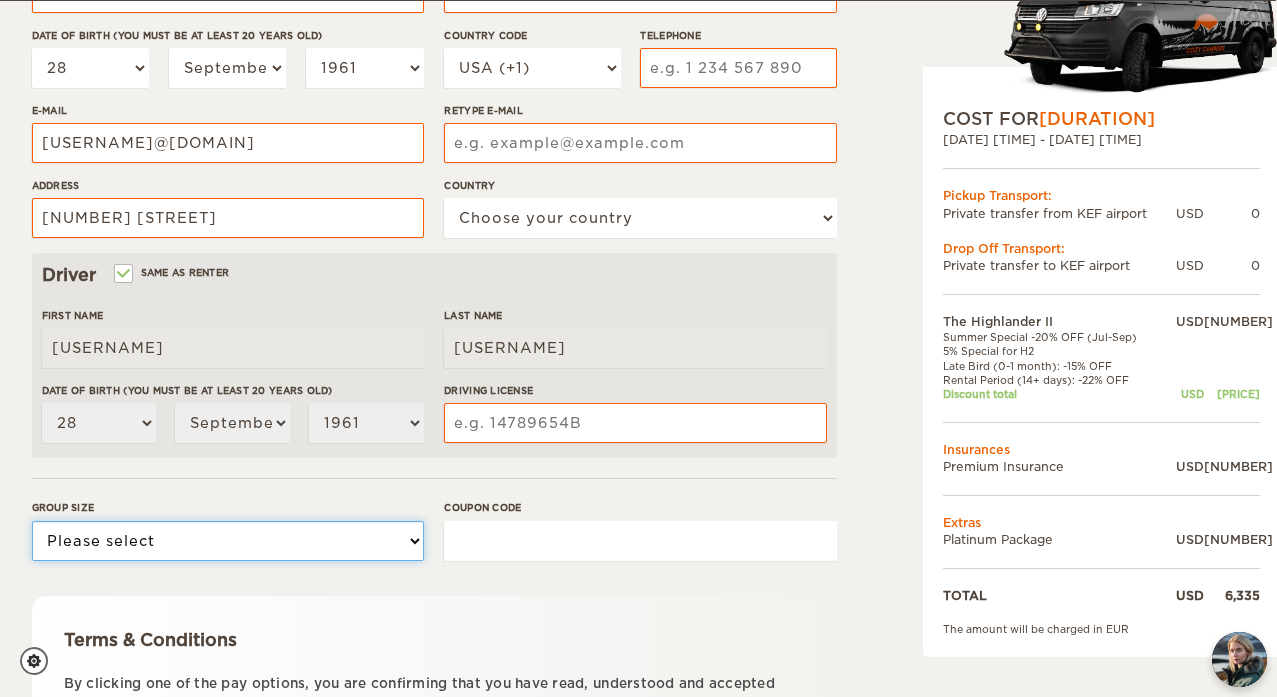 click on "Please select
1 2" at bounding box center (228, 541) 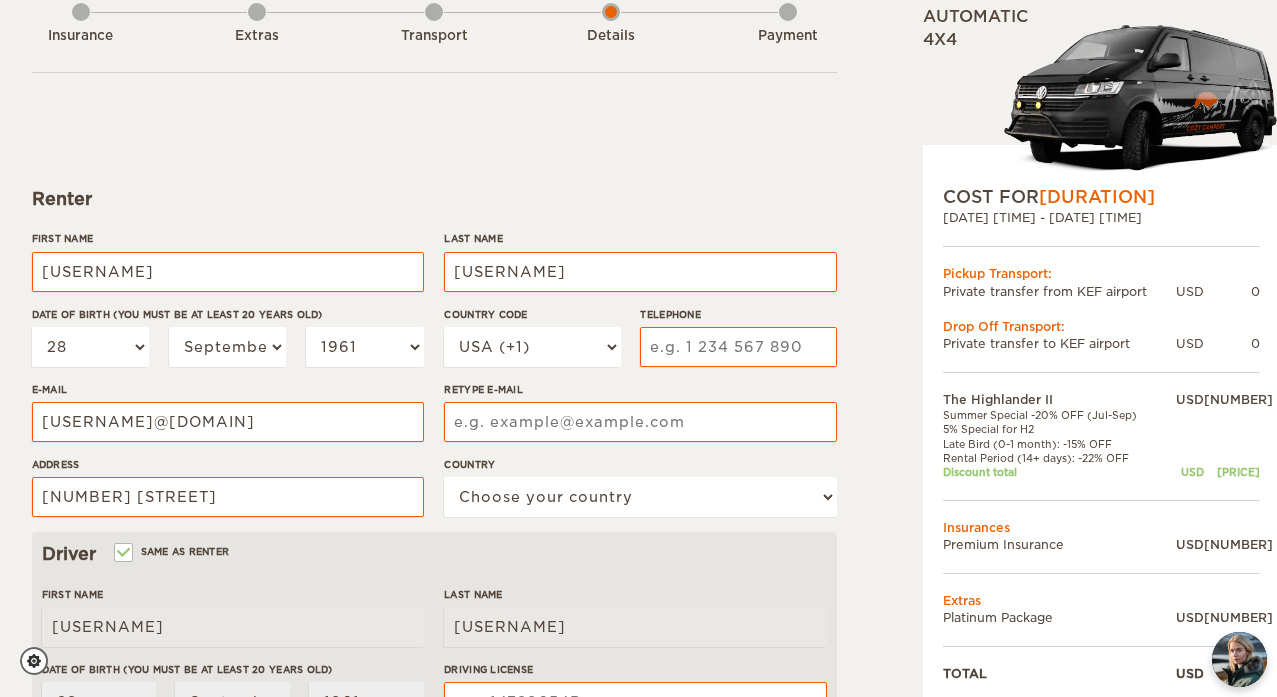 scroll, scrollTop: 131, scrollLeft: 1, axis: both 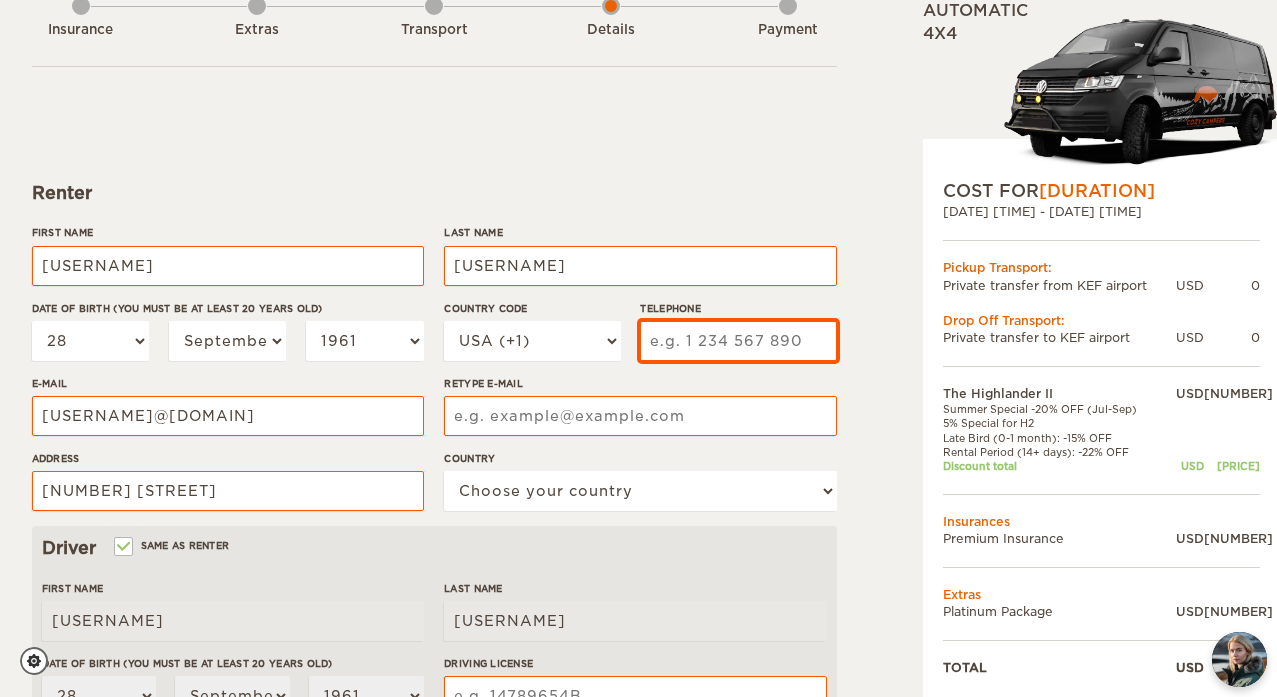 click on "Telephone" at bounding box center [738, 341] 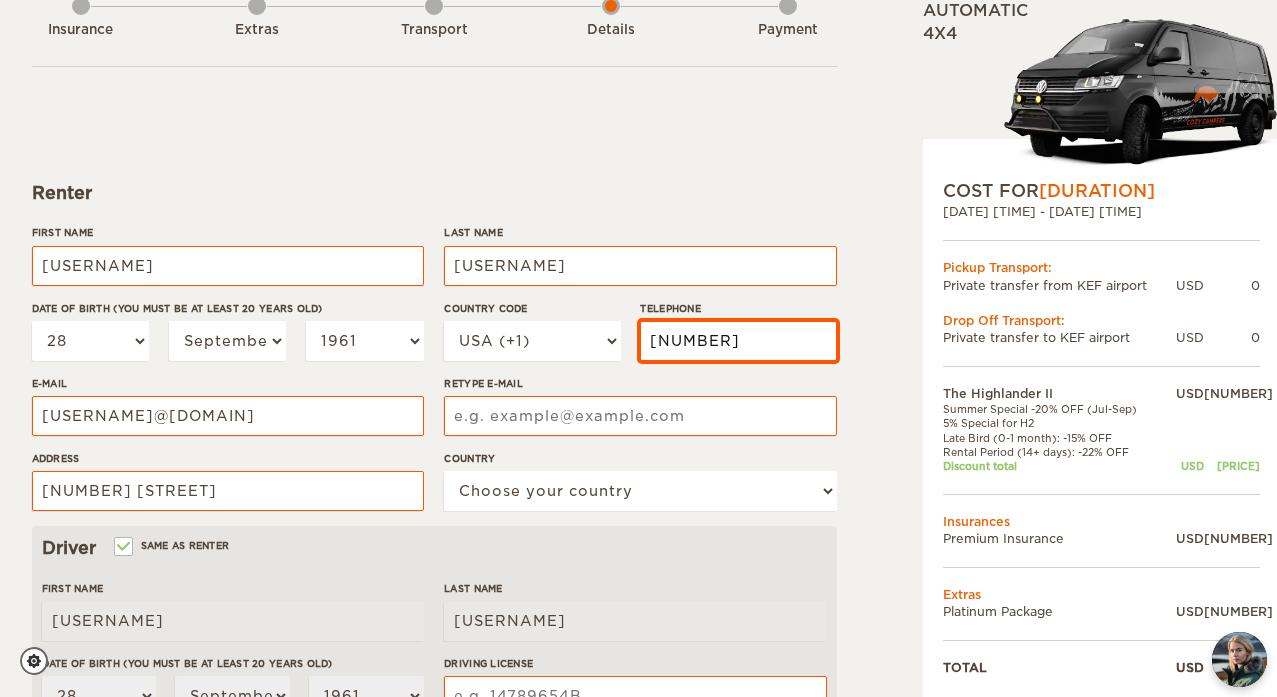 type on "[NUMBER]" 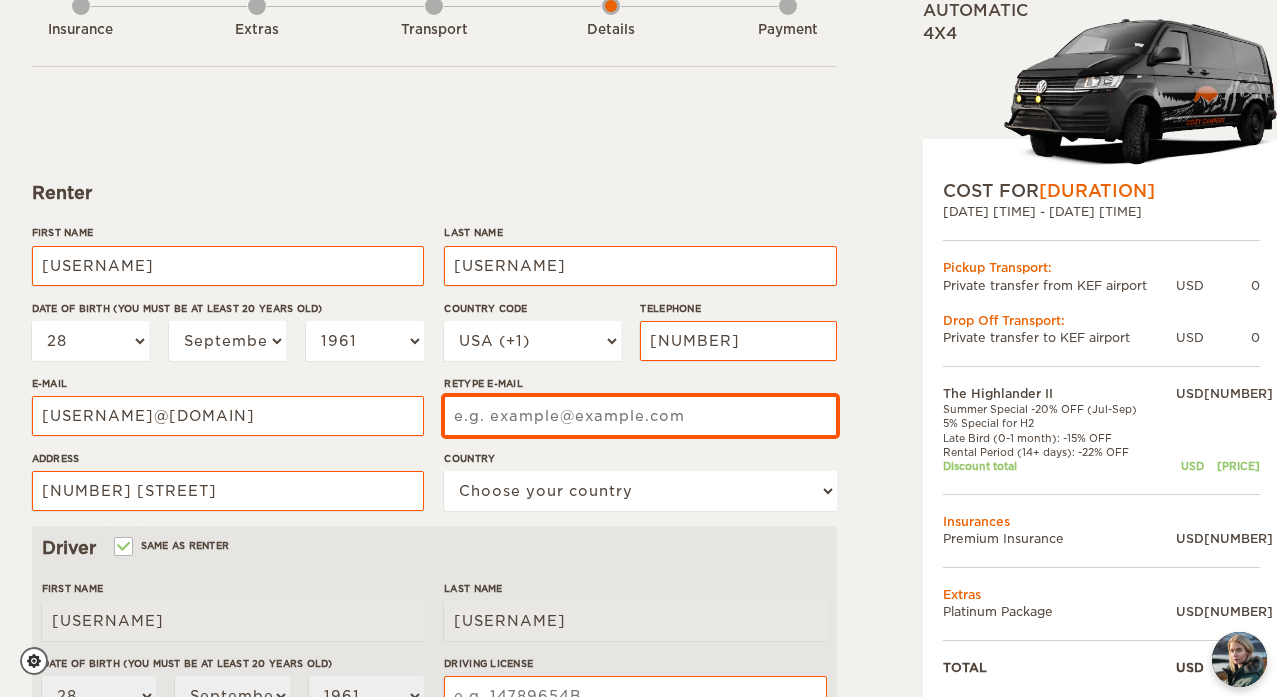 click on "Retype E-mail" at bounding box center [640, 416] 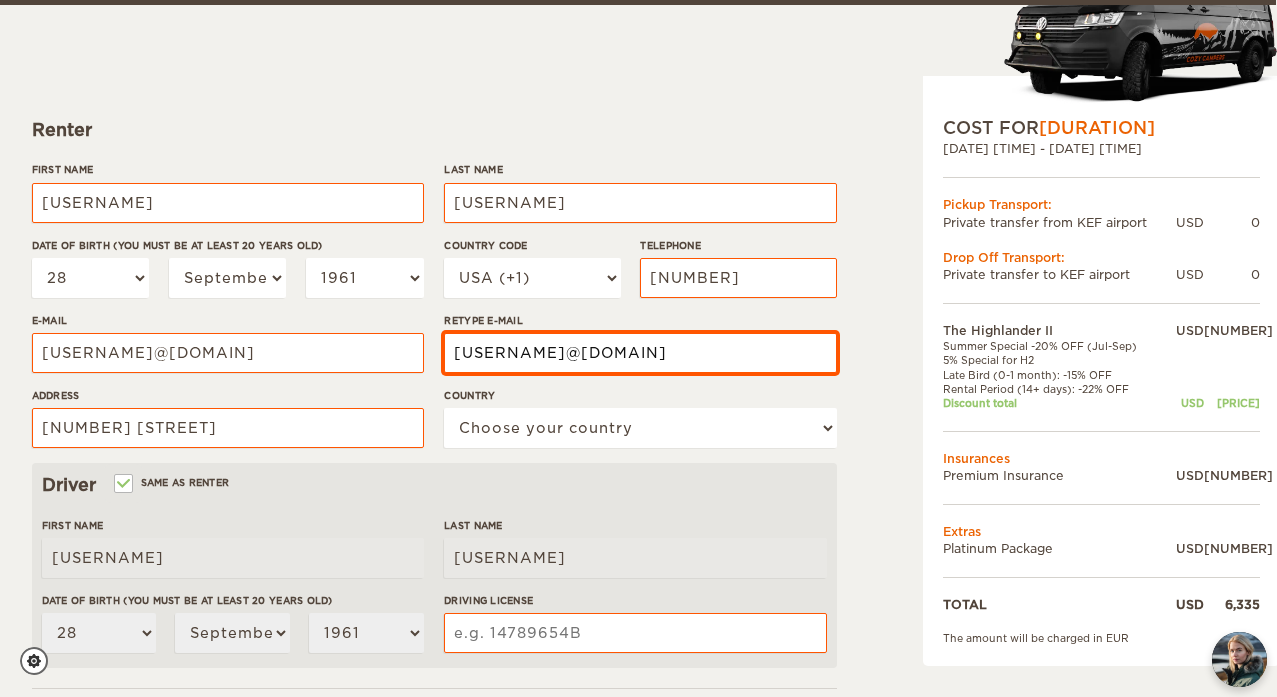 scroll, scrollTop: 202, scrollLeft: 1, axis: both 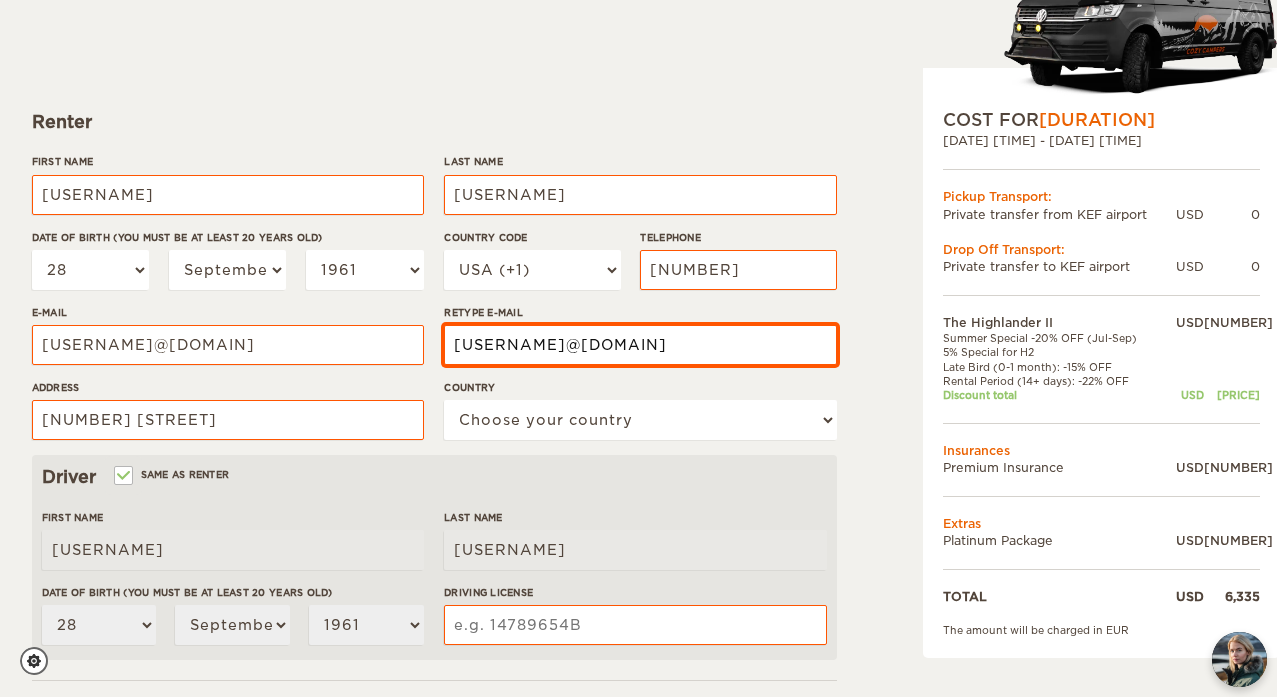 type on "[USERNAME]@[DOMAIN]" 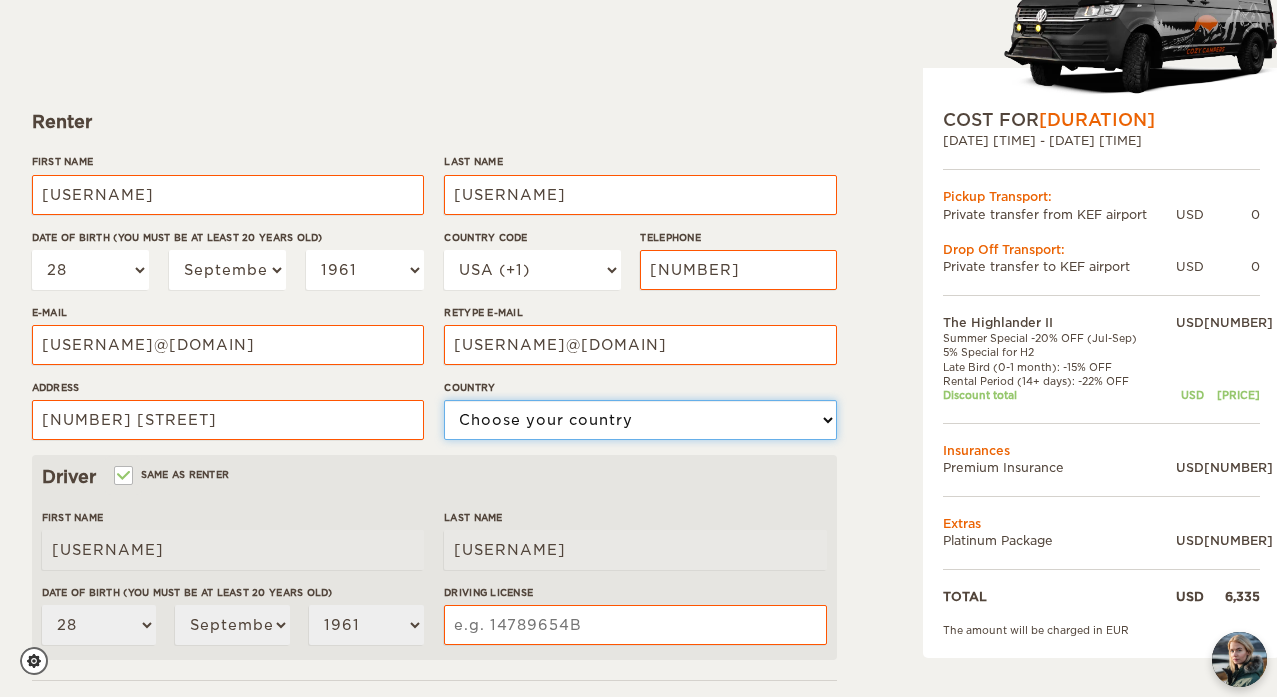 click on "Choose your country
United States
United Kingdom
Germany
Afghanistan Albania Algeria American Samoa Andorra Angola Anguilla Antarctica Antigua and Barbuda Argentina Armenia Aruba Australia Austria Azerbaijan Bahamas Bahrain Bangladesh Barbados Belarus Belgium Belize Benin Bermuda Bhutan Bolivia Bosnia and Herzegovina Botswana Brazil British Virgin Islands Brunei Bulgaria Burkina Faso Burma (Myanmar) Burundi Cambodia Cameroon Canada Cape Verde Cayman Islands Central African Republic Chad Chile China Christmas Island Cocos (Keeling) Islands Colombia Comoros Cook Islands Costa Rica Croatia Cuba Cyprus Czech Republic Democratic Republic of the Congo Denmark Djibouti Dominica Dominican Republic Ecuador Egypt El Salvador Equatorial Guinea Eritrea Estonia Ethiopia Falkland Islands Faroe Islands Fiji Finland France French Polynesia Gabon Gambia Gaza Strip Georgia Germany Ghana Gibraltar Greece Greenland Grenada Guam Guatemala Guinea Guinea-Bissau Guyana Haiti Holy See (Vatican City)" at bounding box center (640, 420) 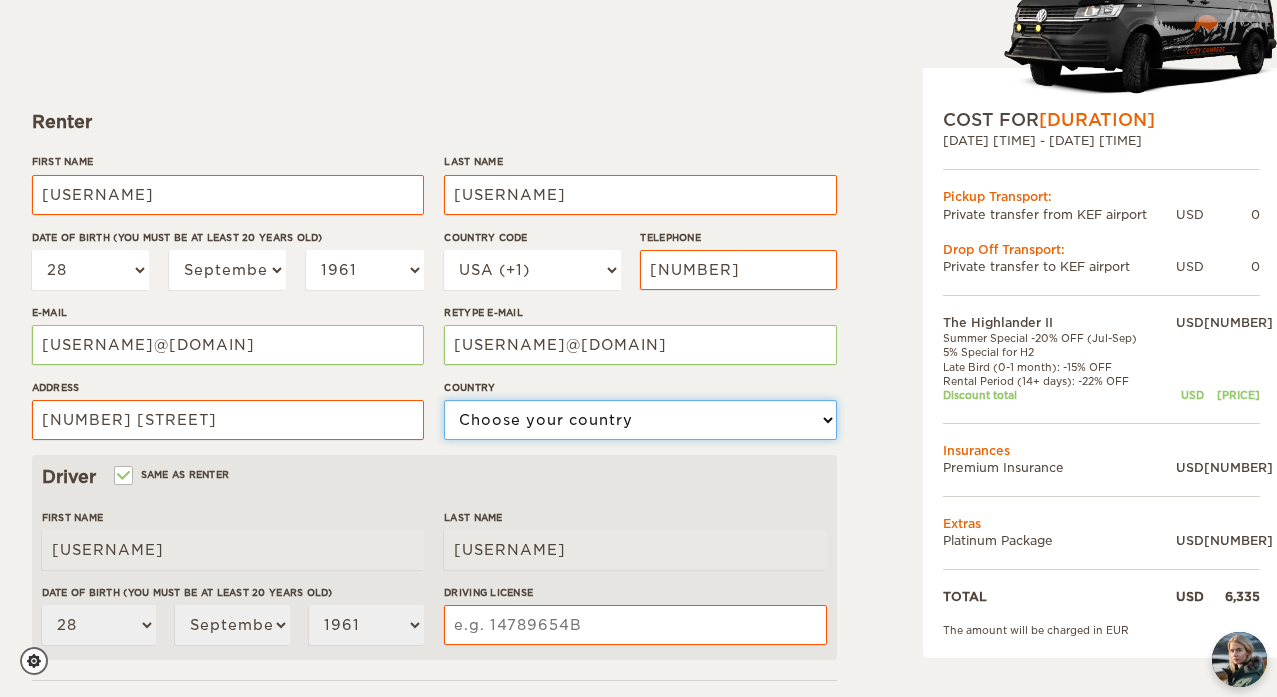 select on "222" 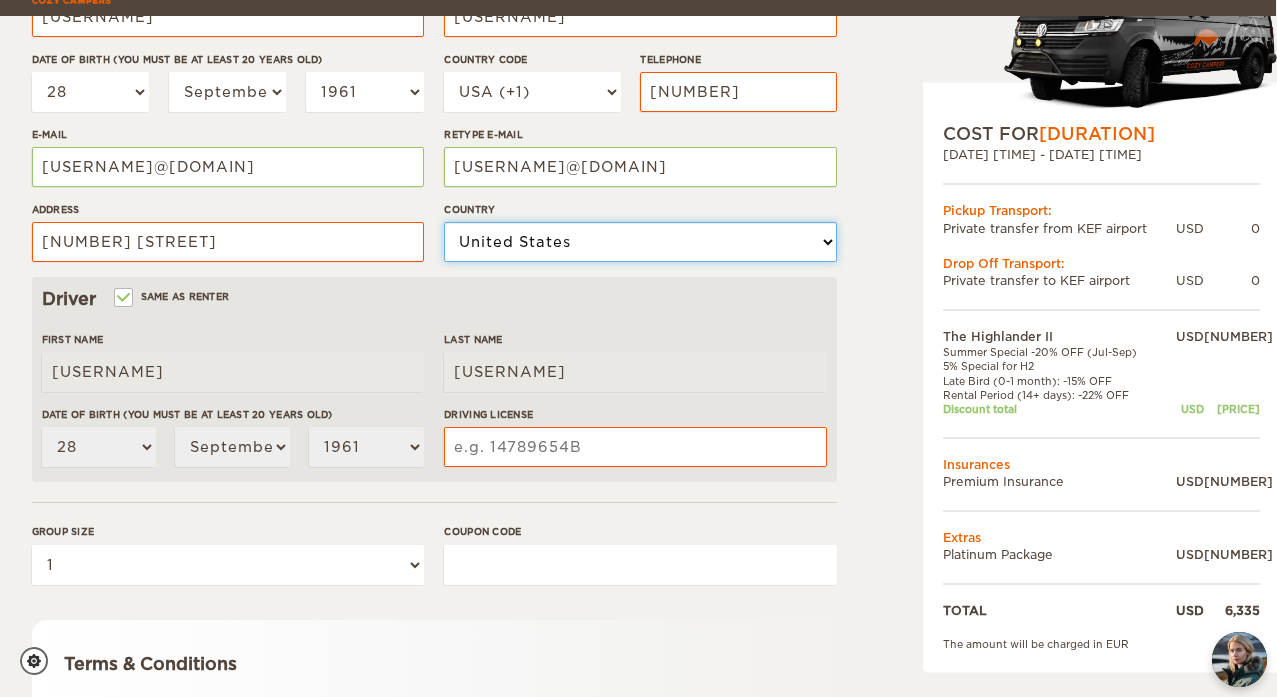 scroll, scrollTop: 399, scrollLeft: 2, axis: both 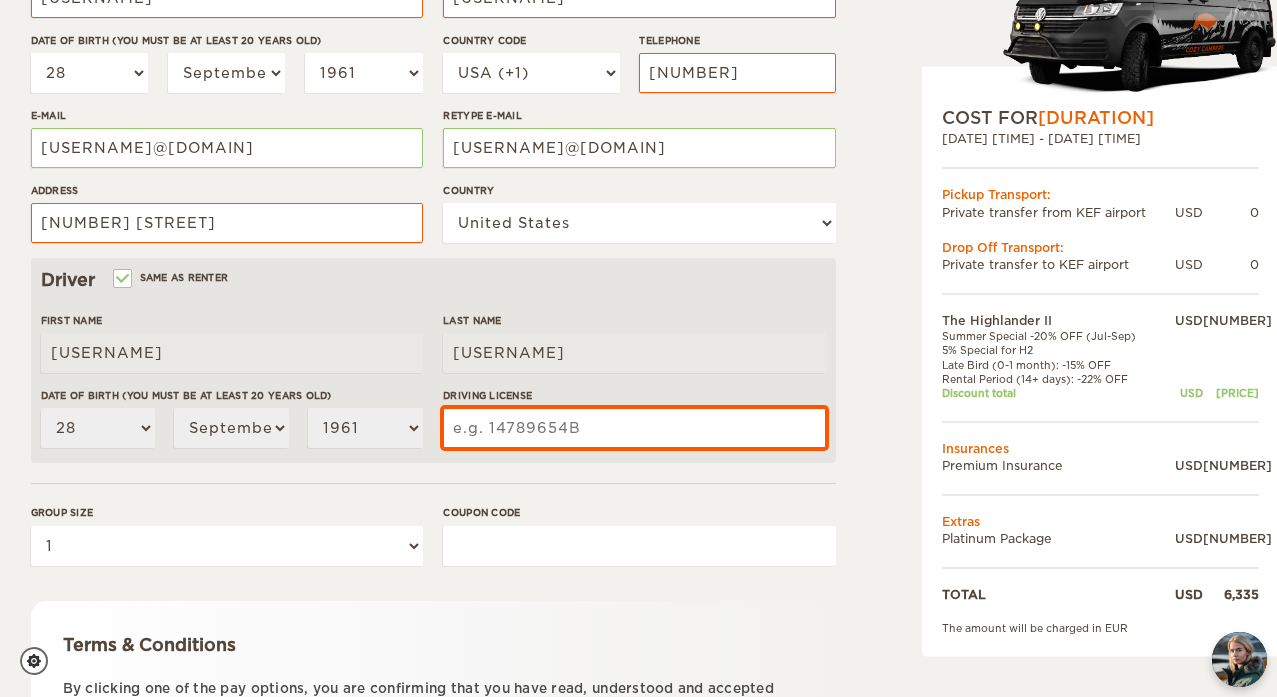 click on "Driving License" at bounding box center [634, 428] 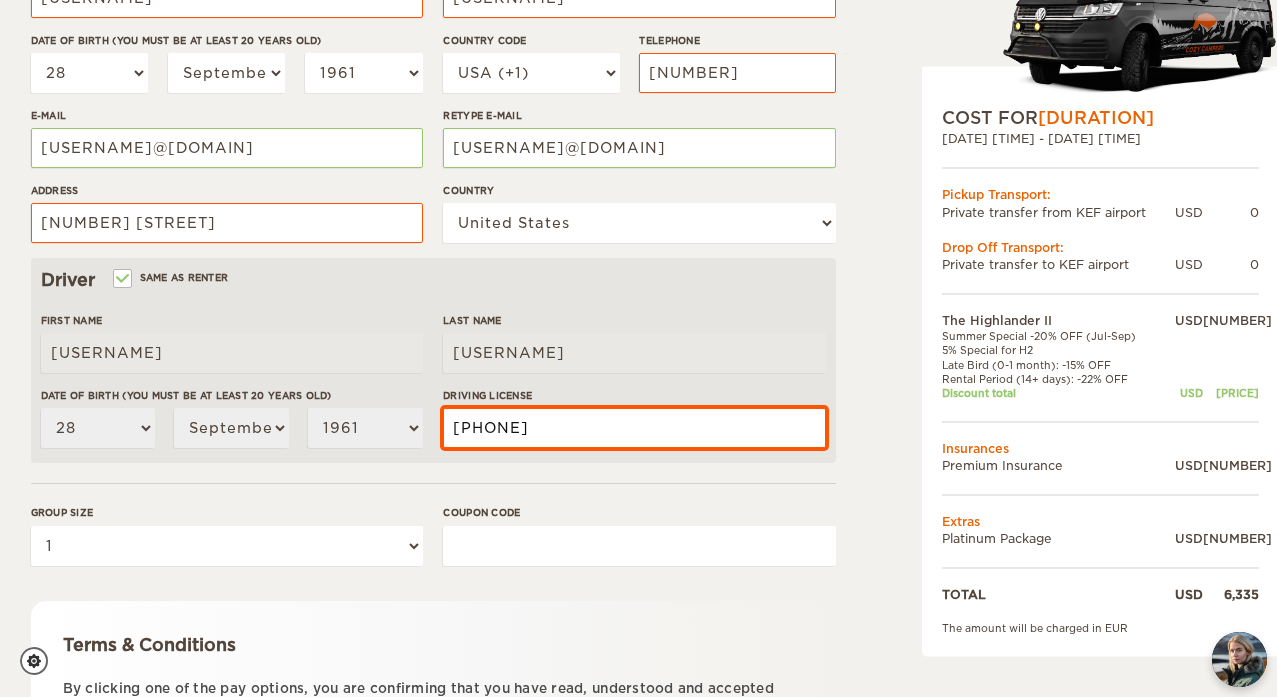 click on "[PHONE]" at bounding box center [634, 428] 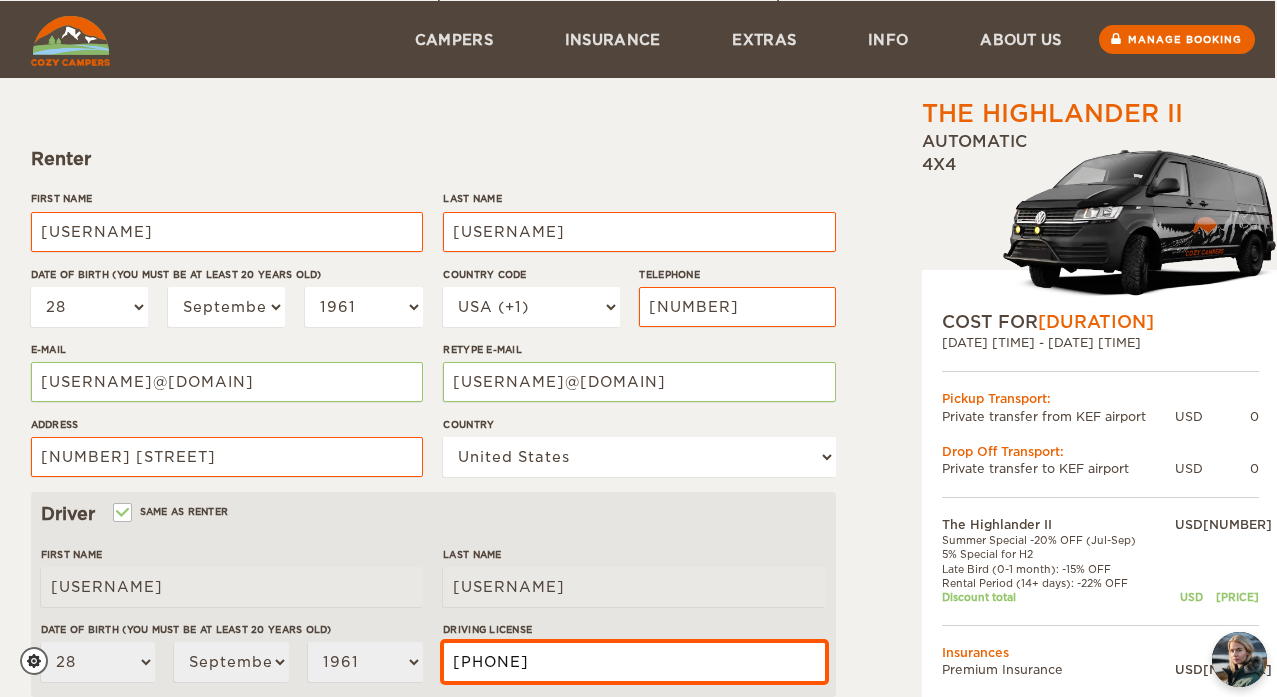 scroll, scrollTop: 604, scrollLeft: 2, axis: both 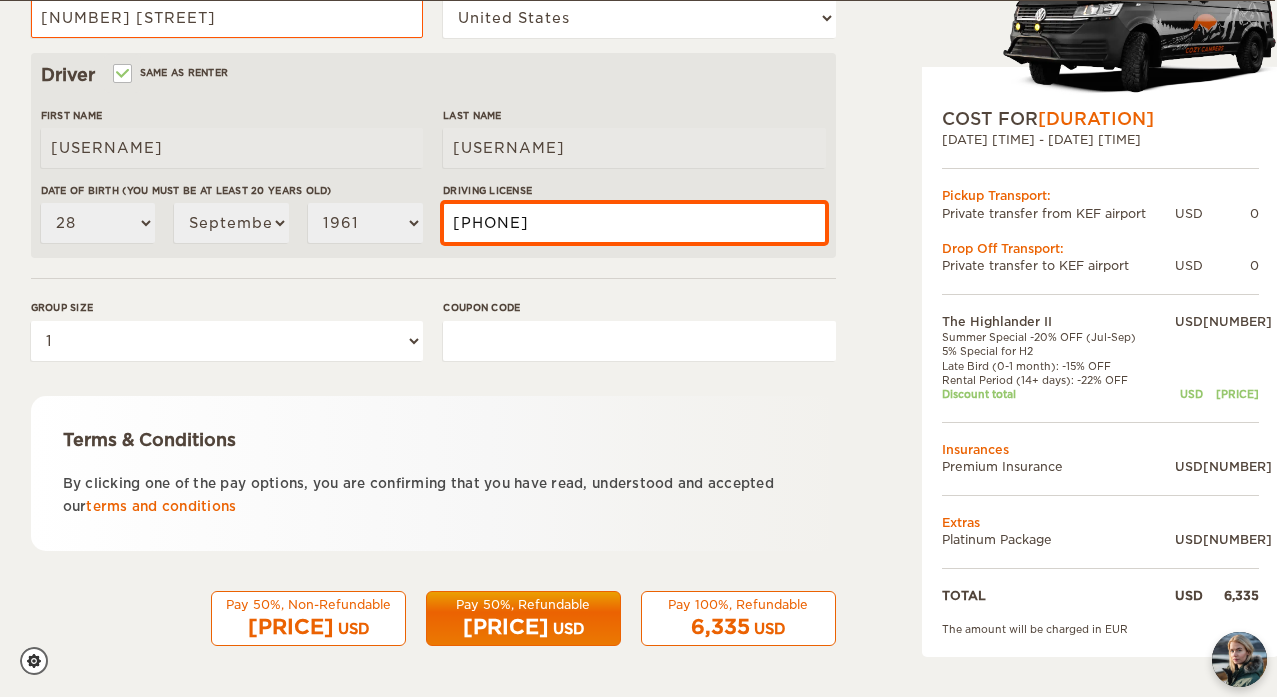 type on "[PHONE]" 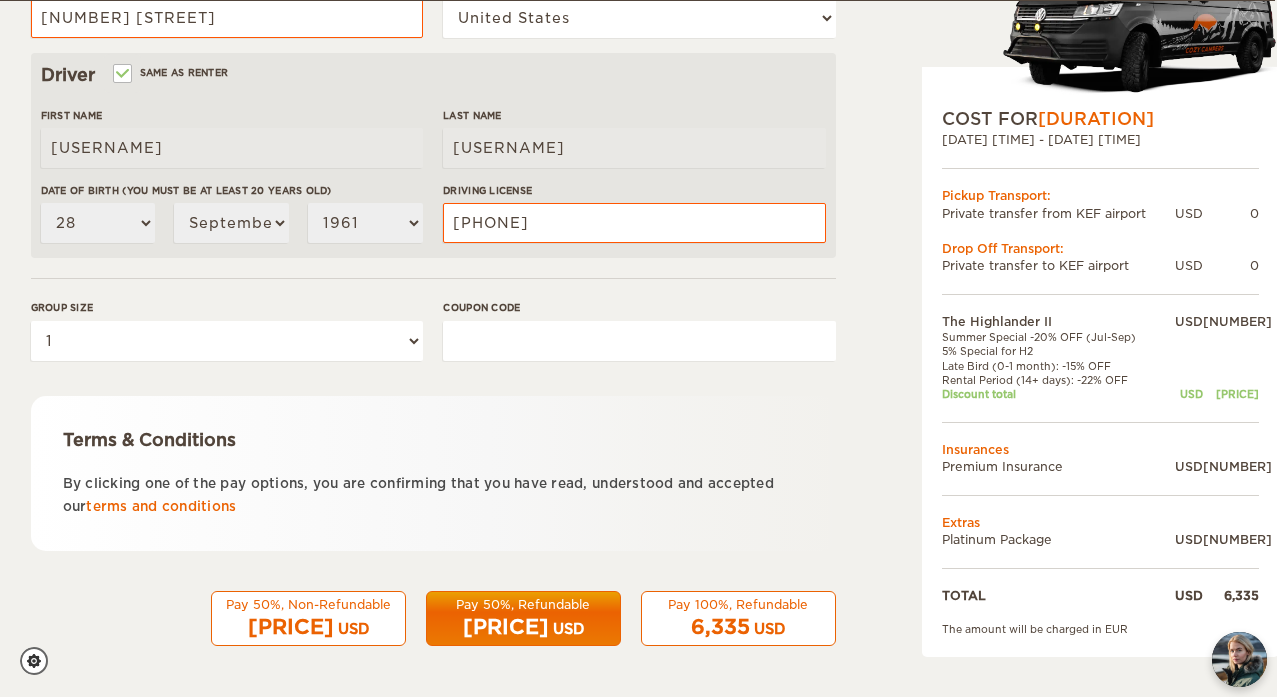 click on "USD" at bounding box center (568, 629) 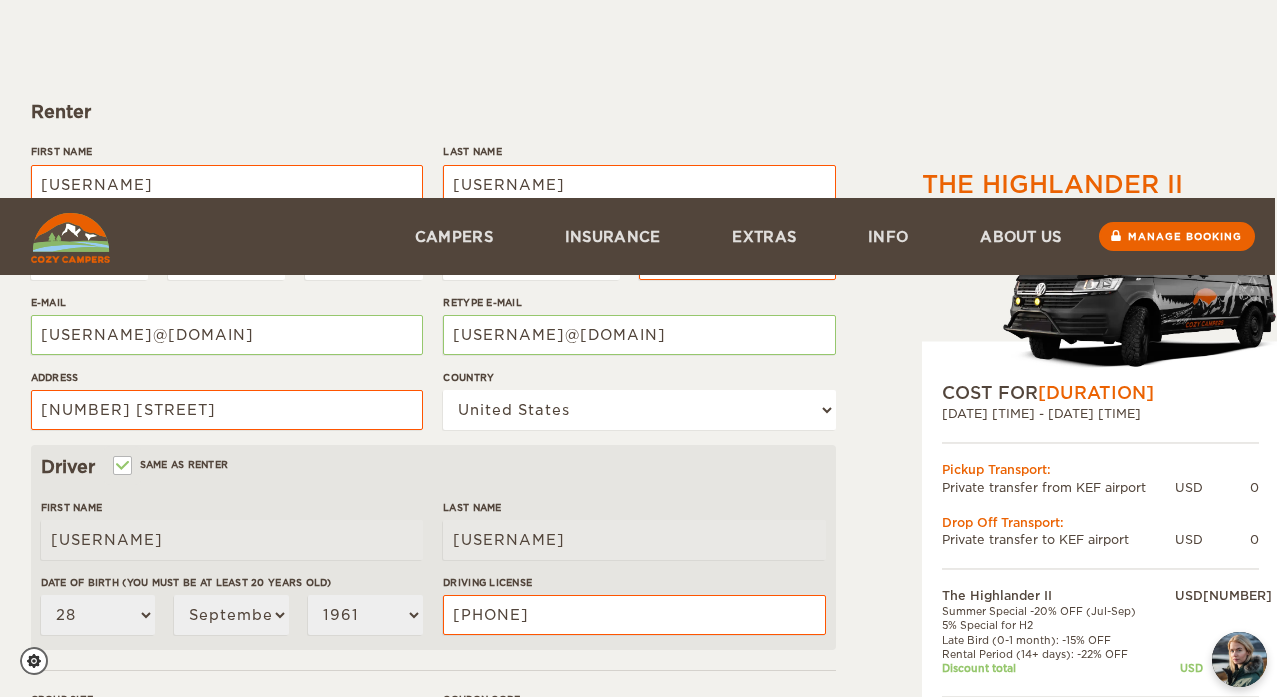 scroll, scrollTop: 604, scrollLeft: 2, axis: both 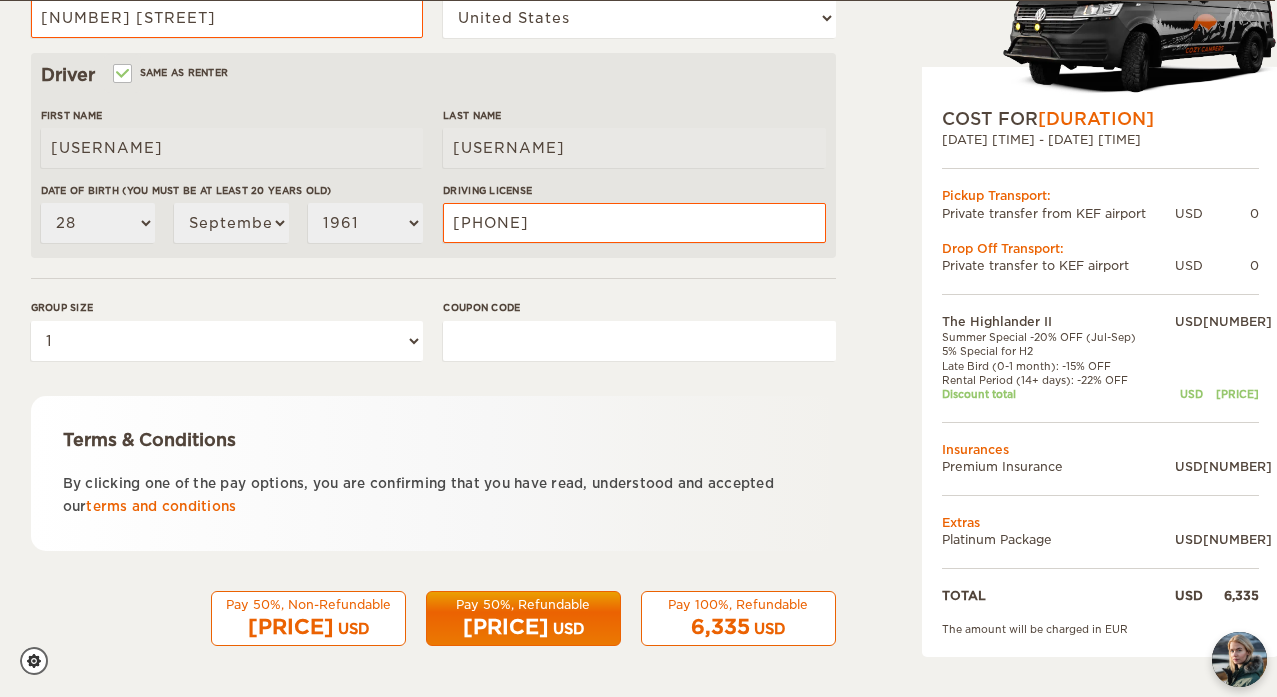 click on "USD" at bounding box center [769, 629] 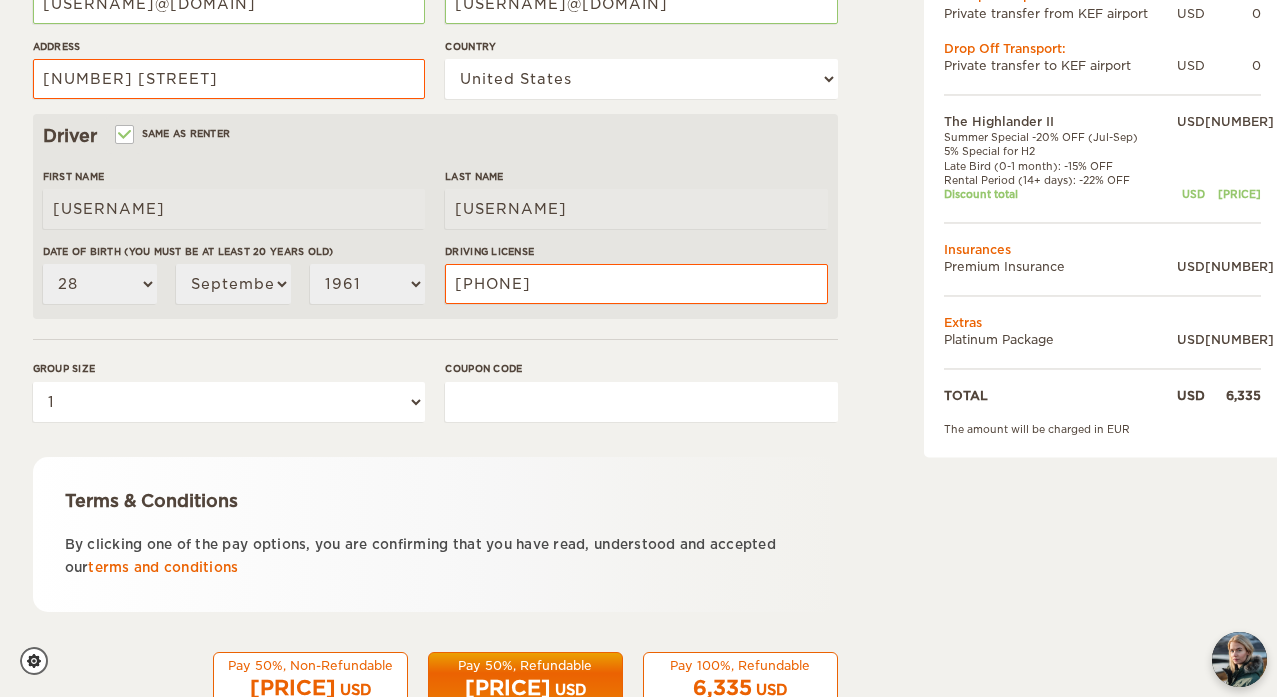 scroll, scrollTop: 604, scrollLeft: 0, axis: vertical 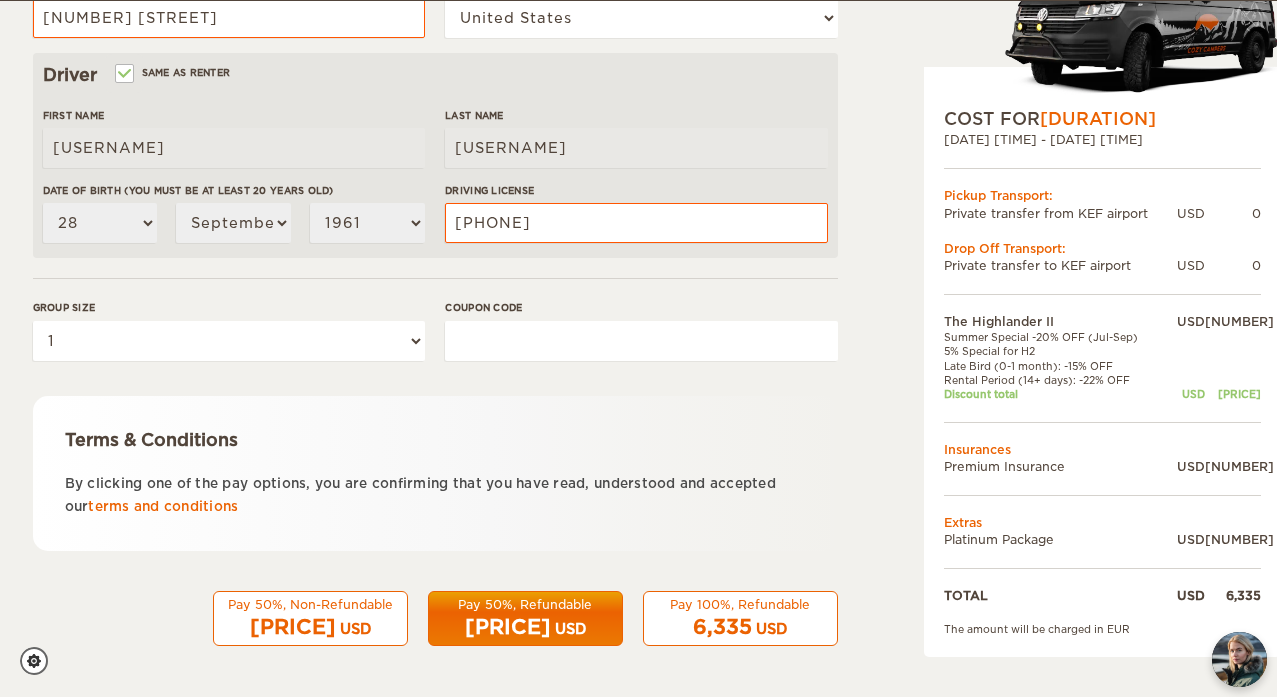 click on "6,335
USD" at bounding box center [740, 627] 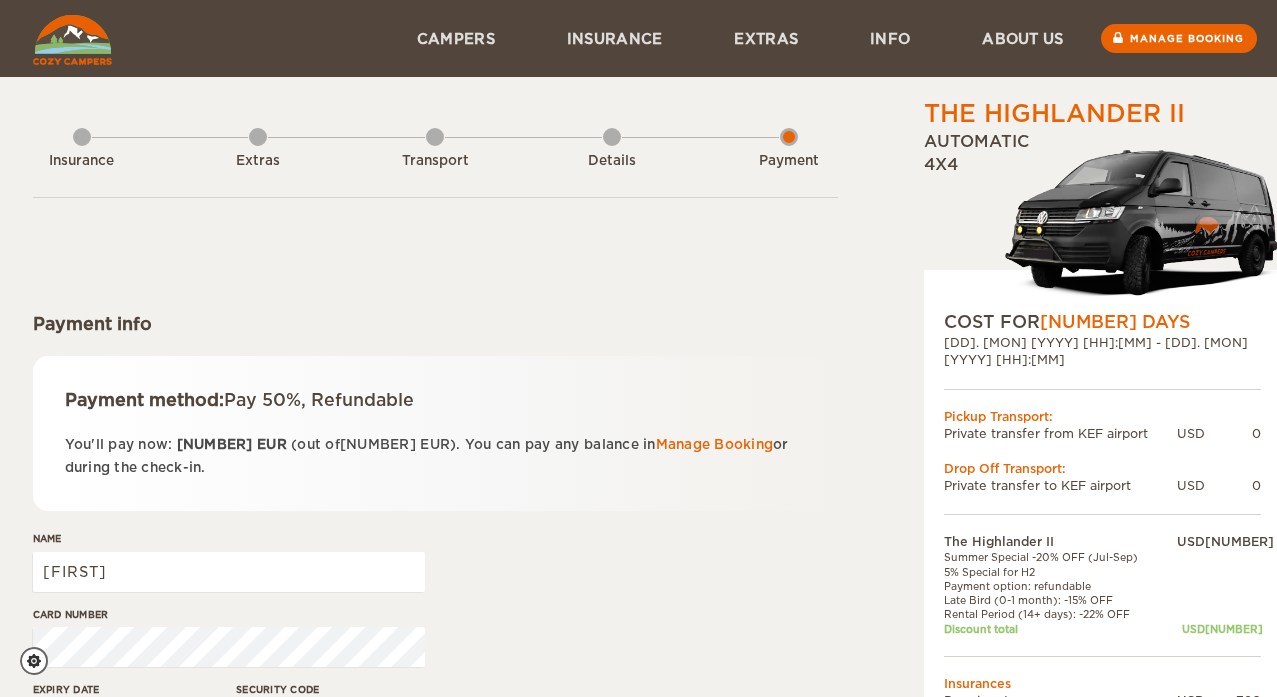scroll, scrollTop: 0, scrollLeft: 0, axis: both 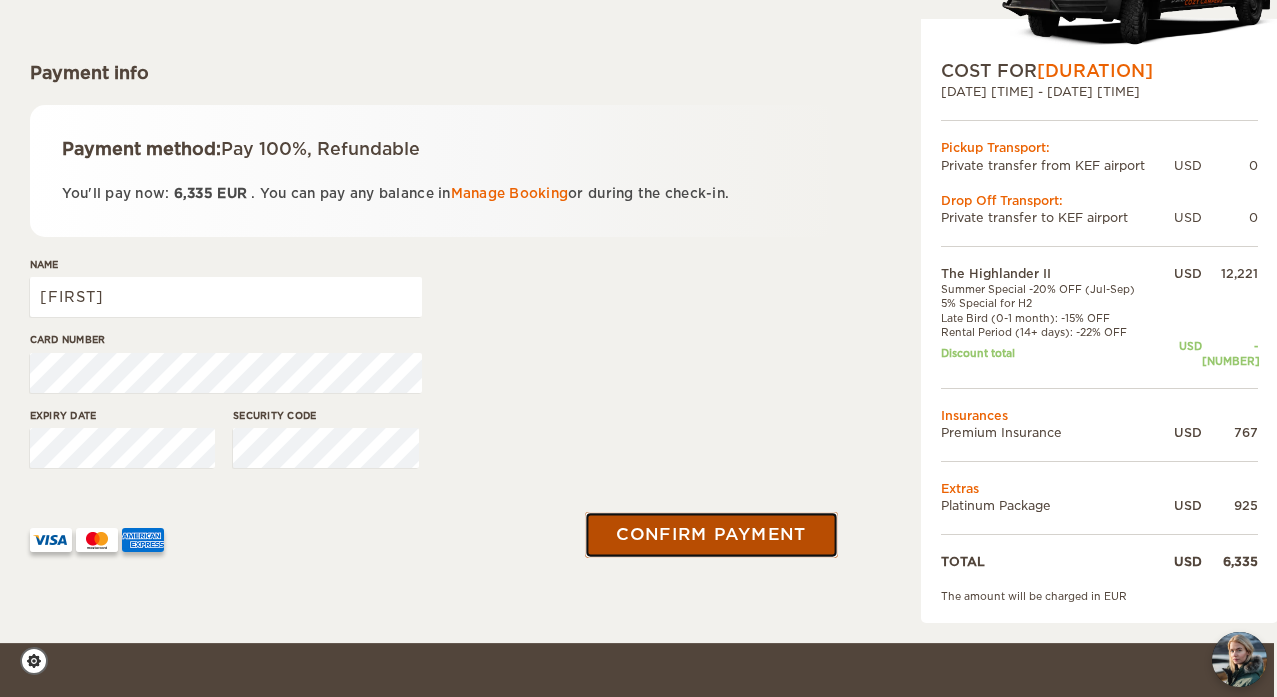 click on "Confirm payment" at bounding box center [712, 534] 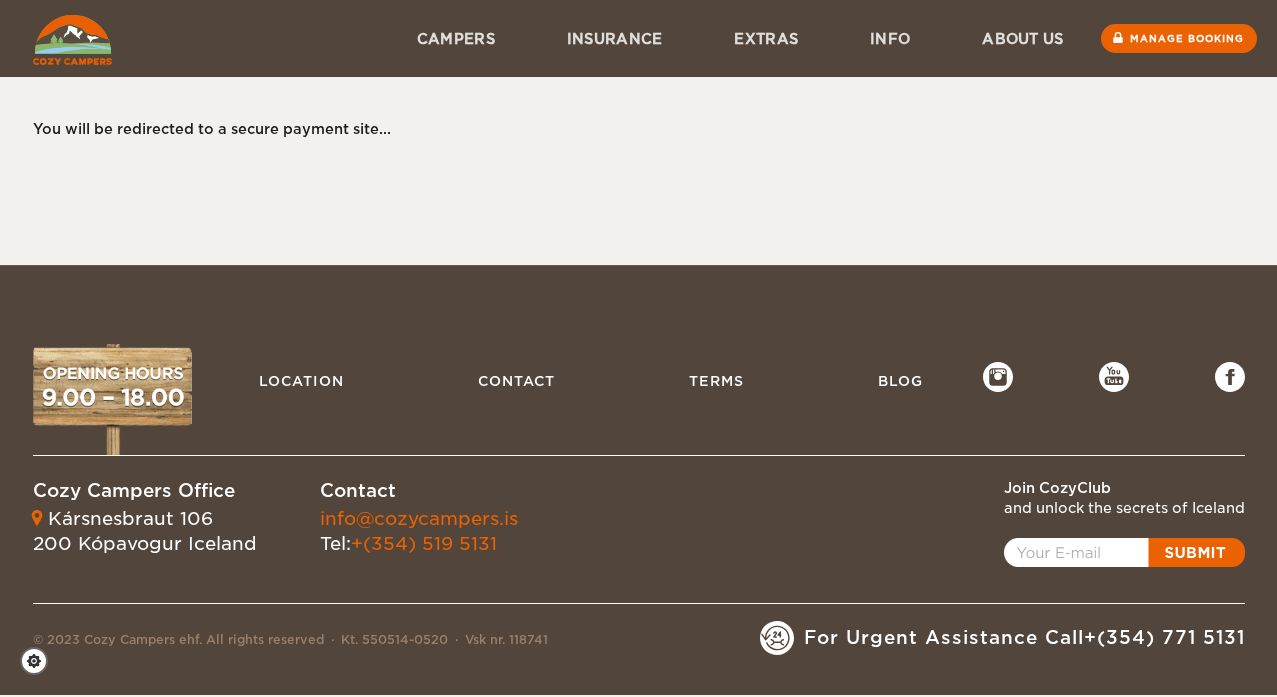scroll, scrollTop: 0, scrollLeft: 0, axis: both 